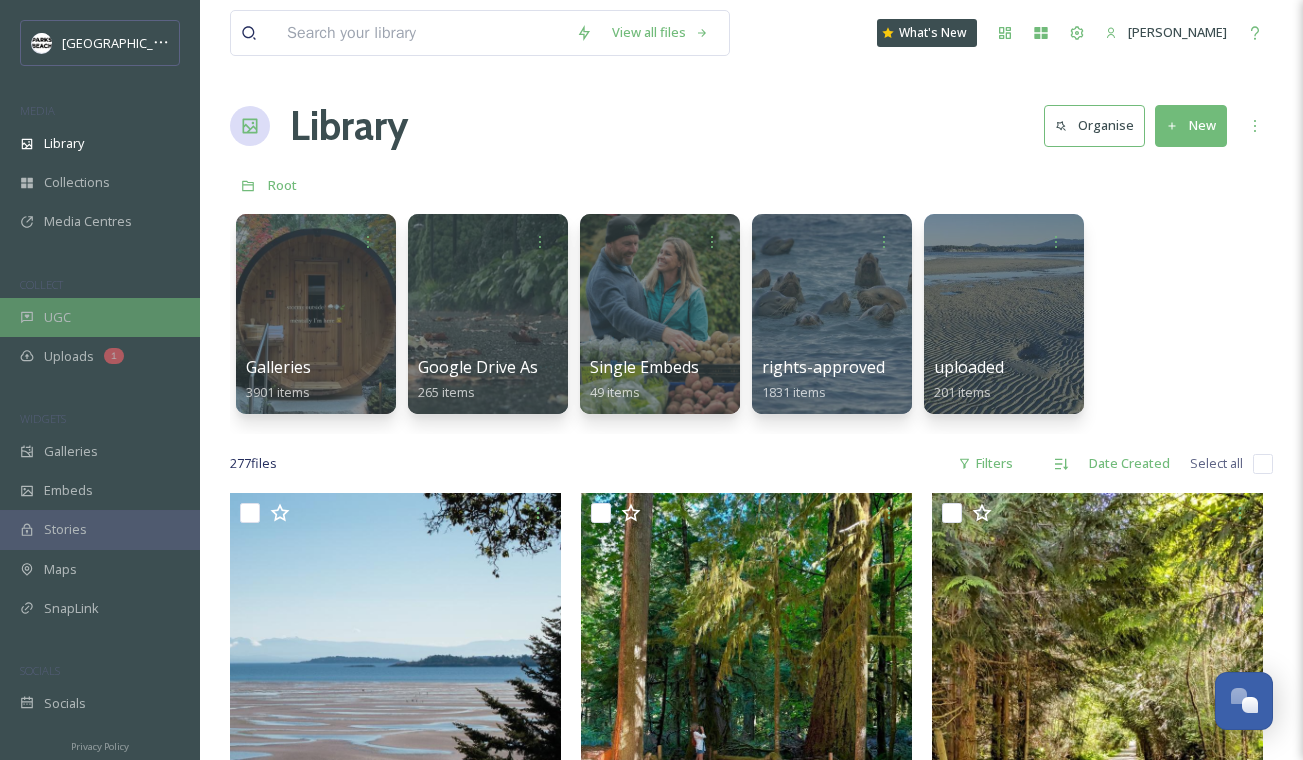 scroll, scrollTop: 1075, scrollLeft: 0, axis: vertical 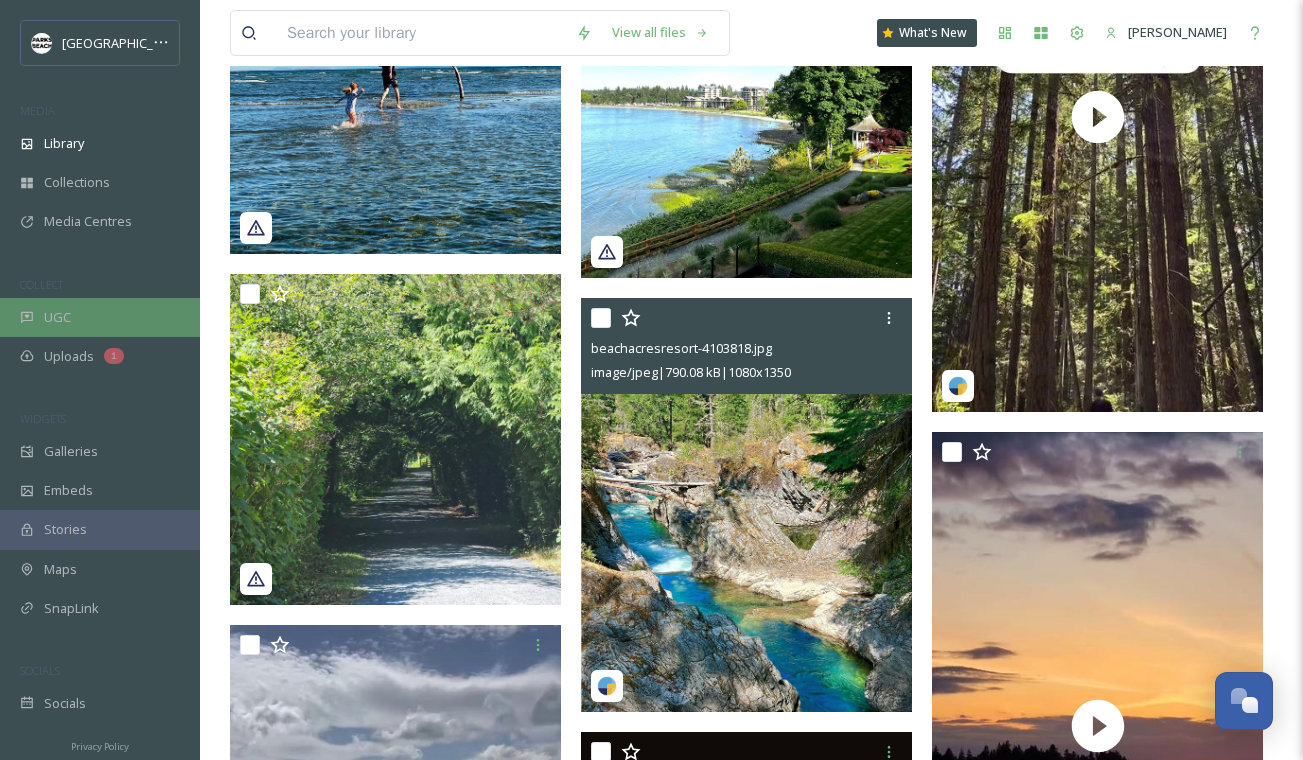 click on "UGC" at bounding box center [100, 317] 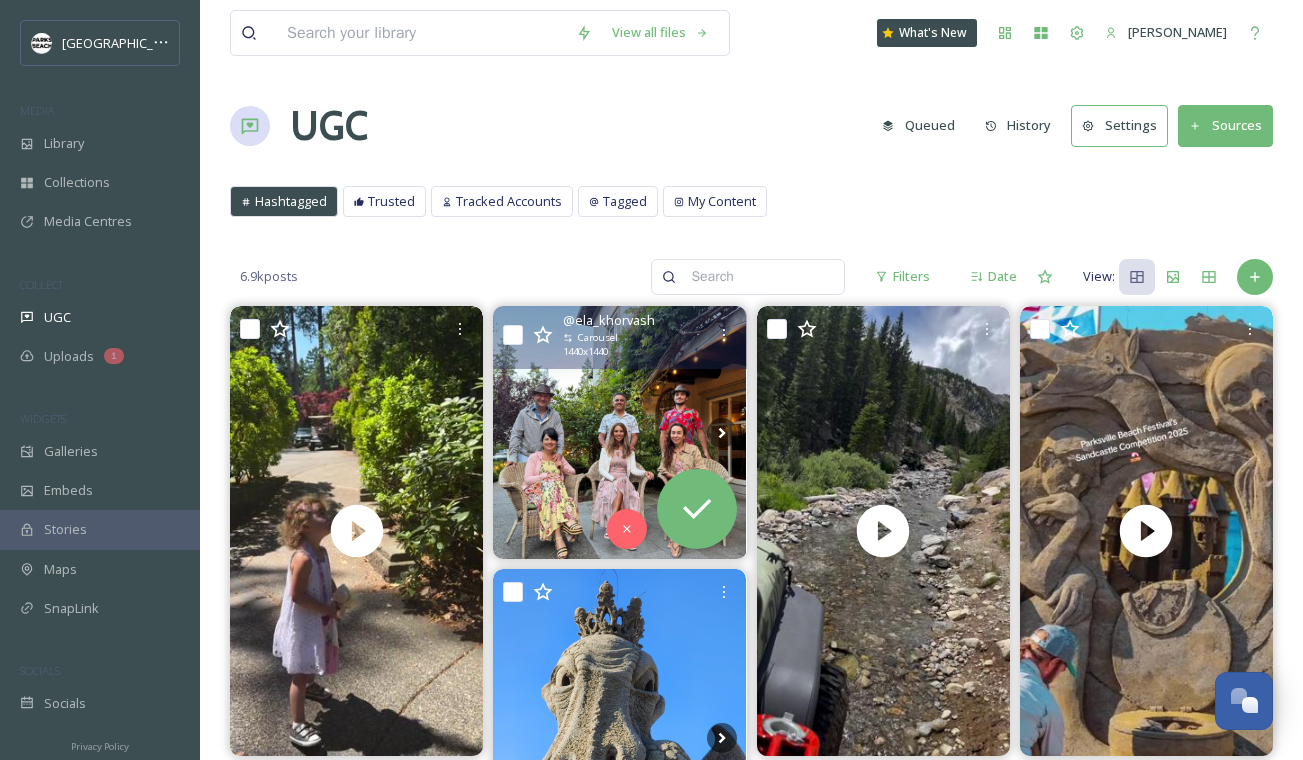click at bounding box center [619, 432] 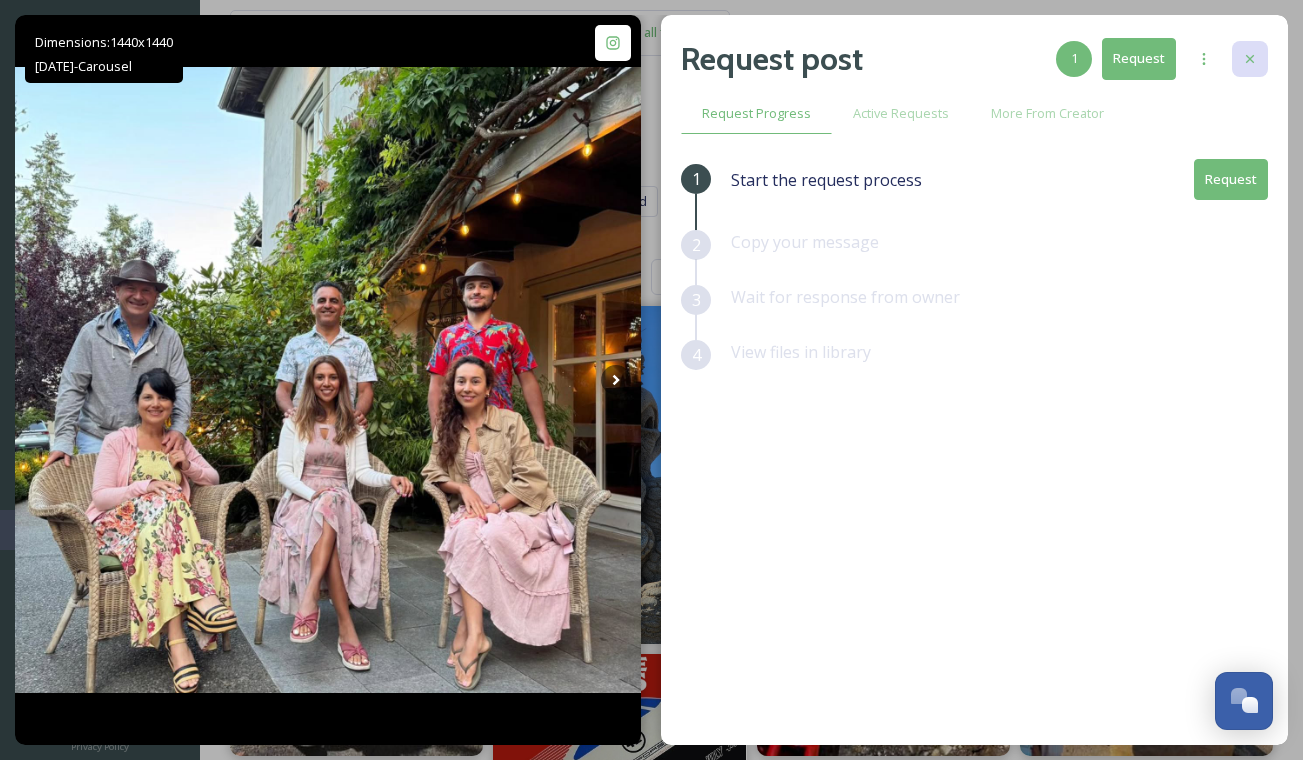 click 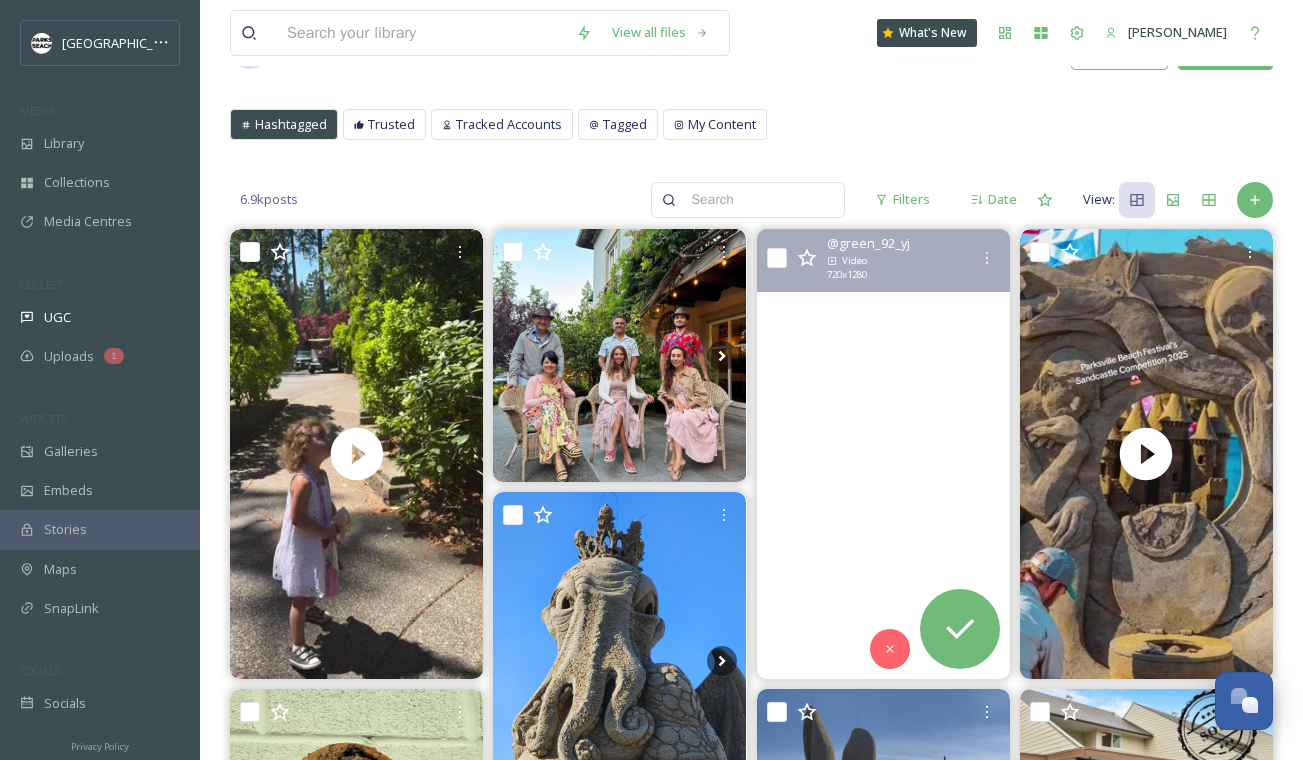 scroll, scrollTop: 103, scrollLeft: 0, axis: vertical 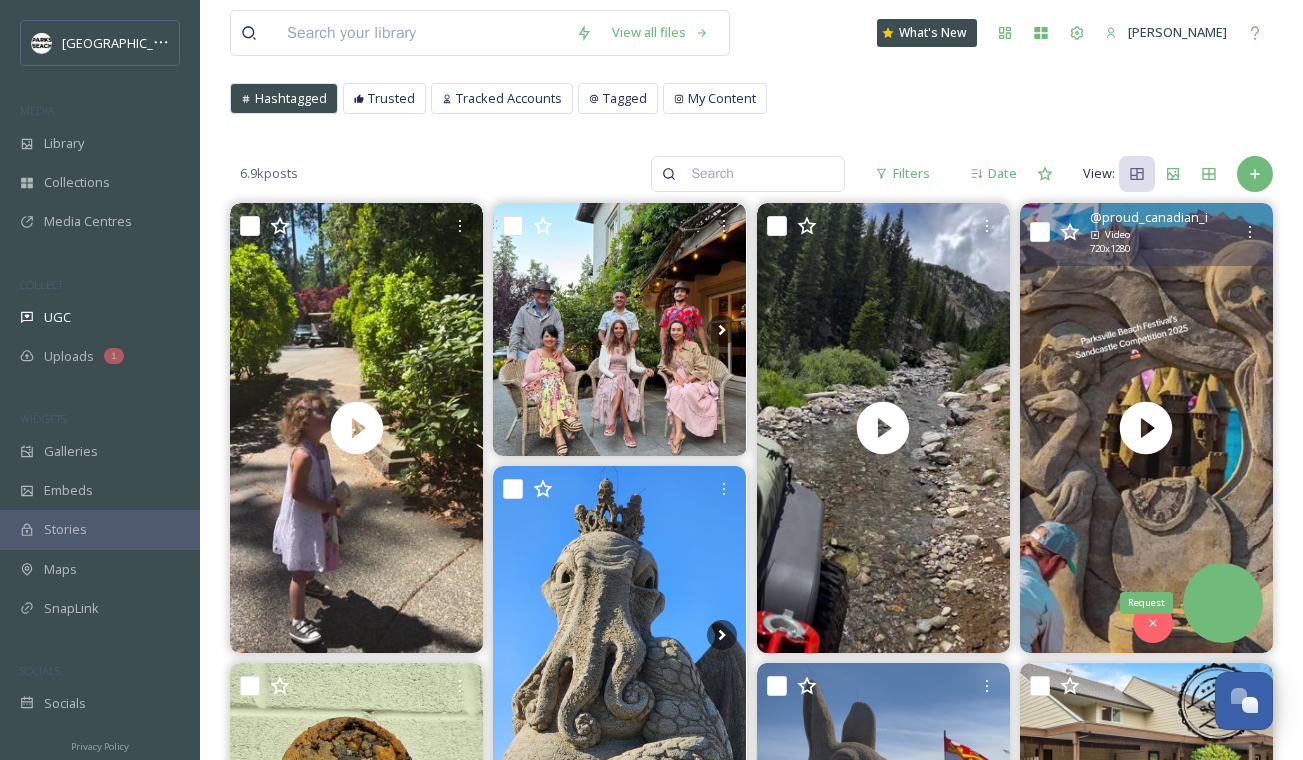 click 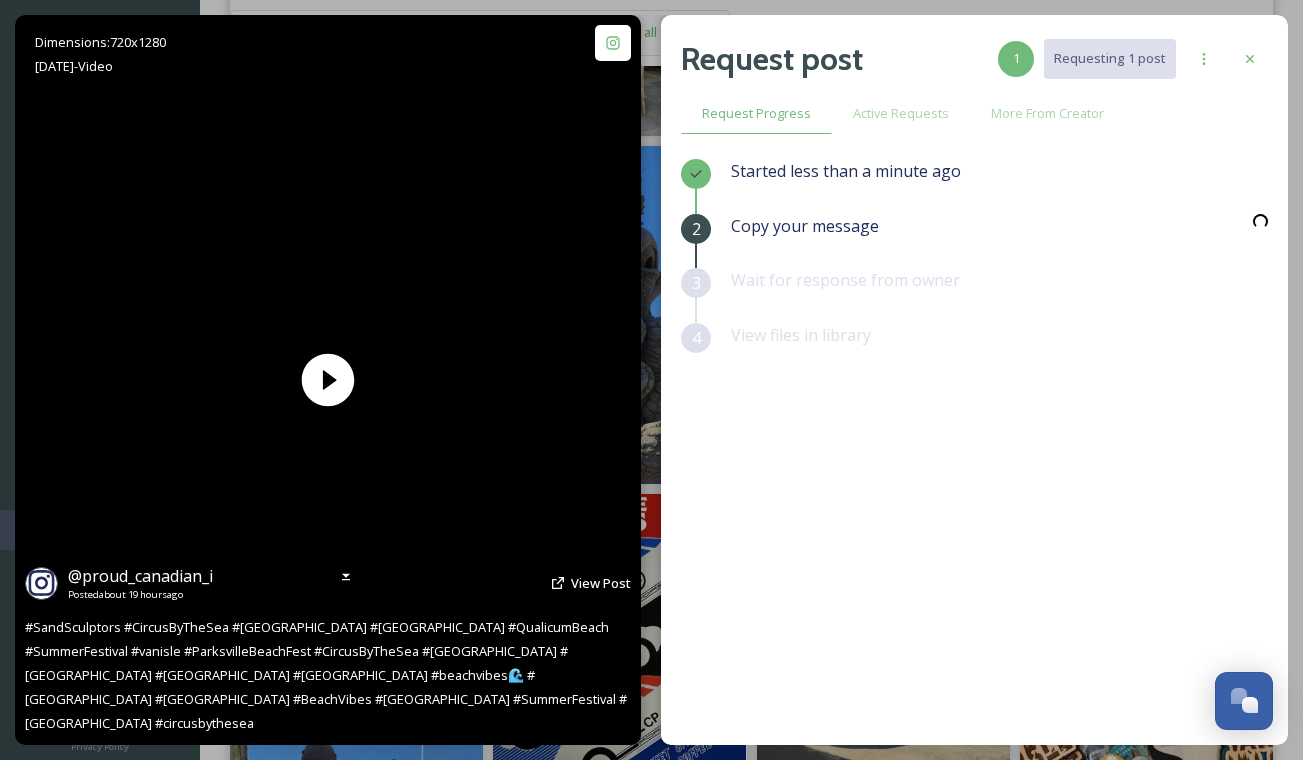 scroll, scrollTop: 480, scrollLeft: 0, axis: vertical 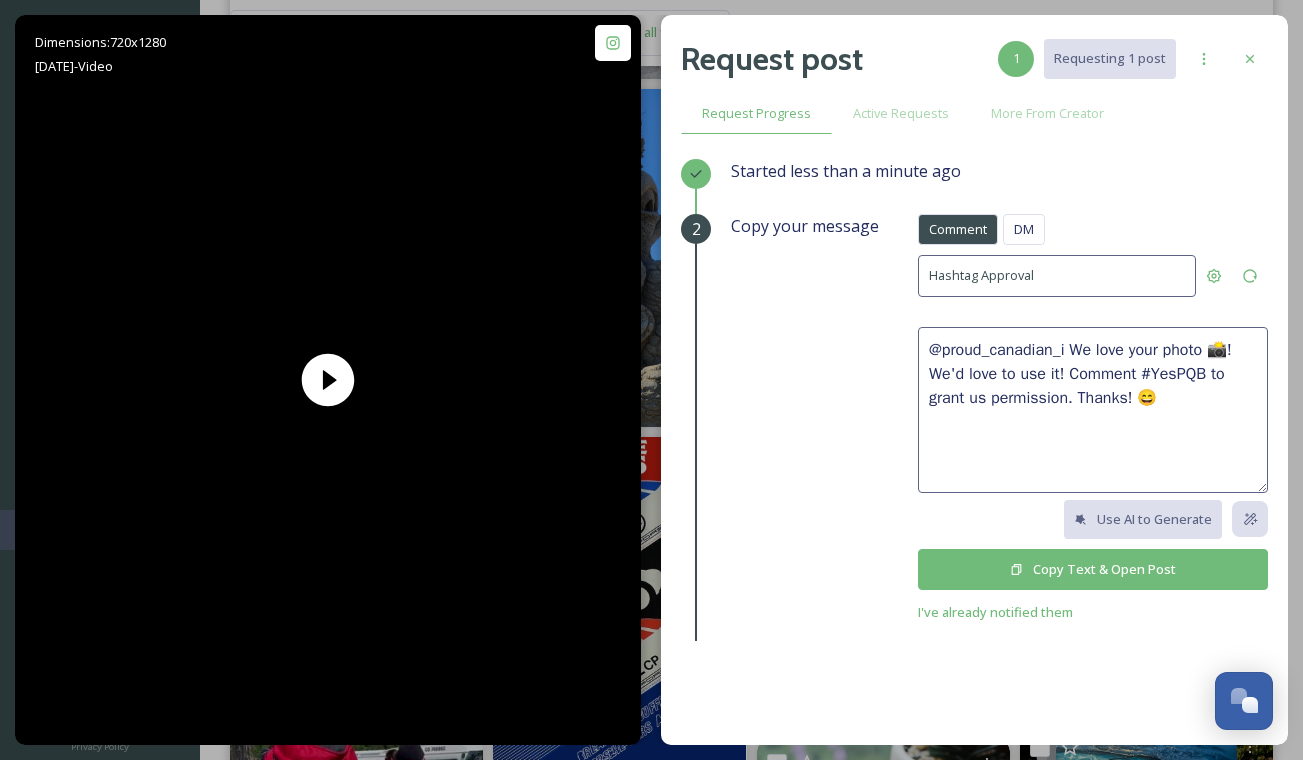 click on "Copy Text & Open Post" at bounding box center [1093, 569] 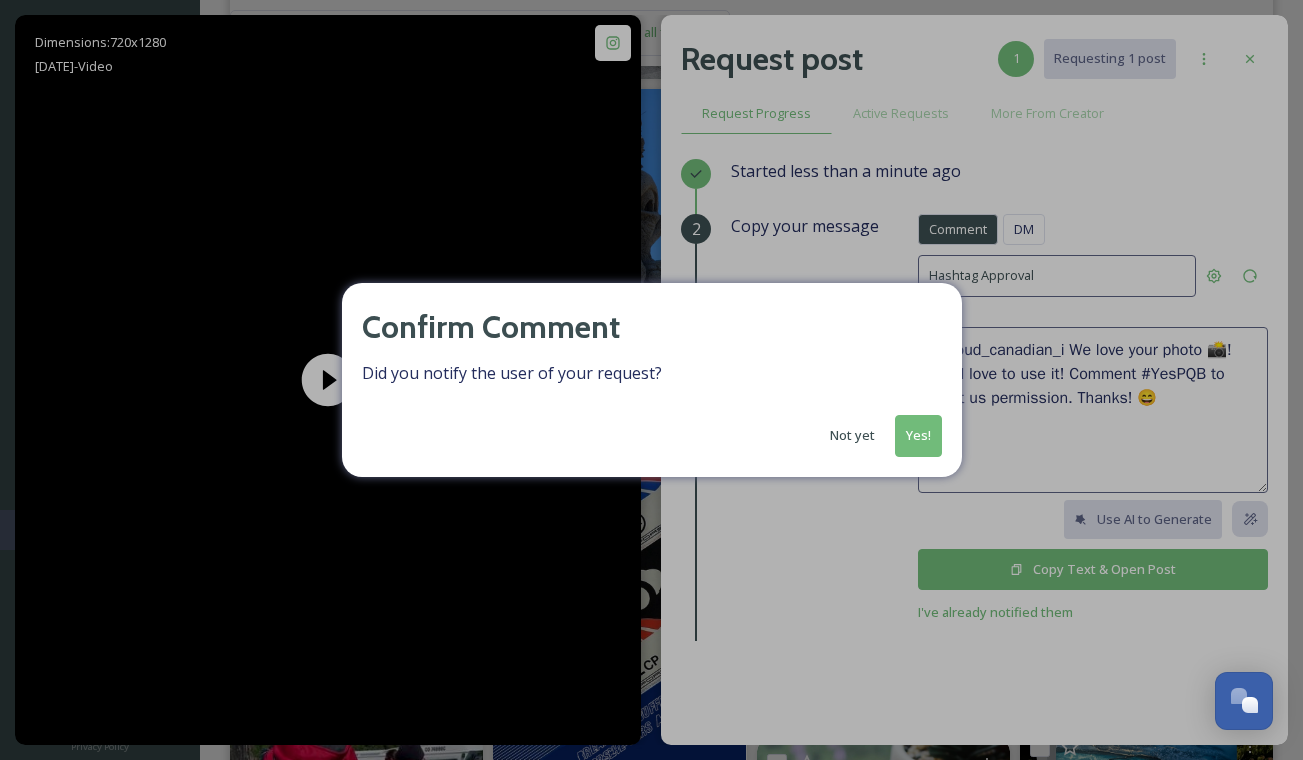 click on "Yes!" at bounding box center (918, 435) 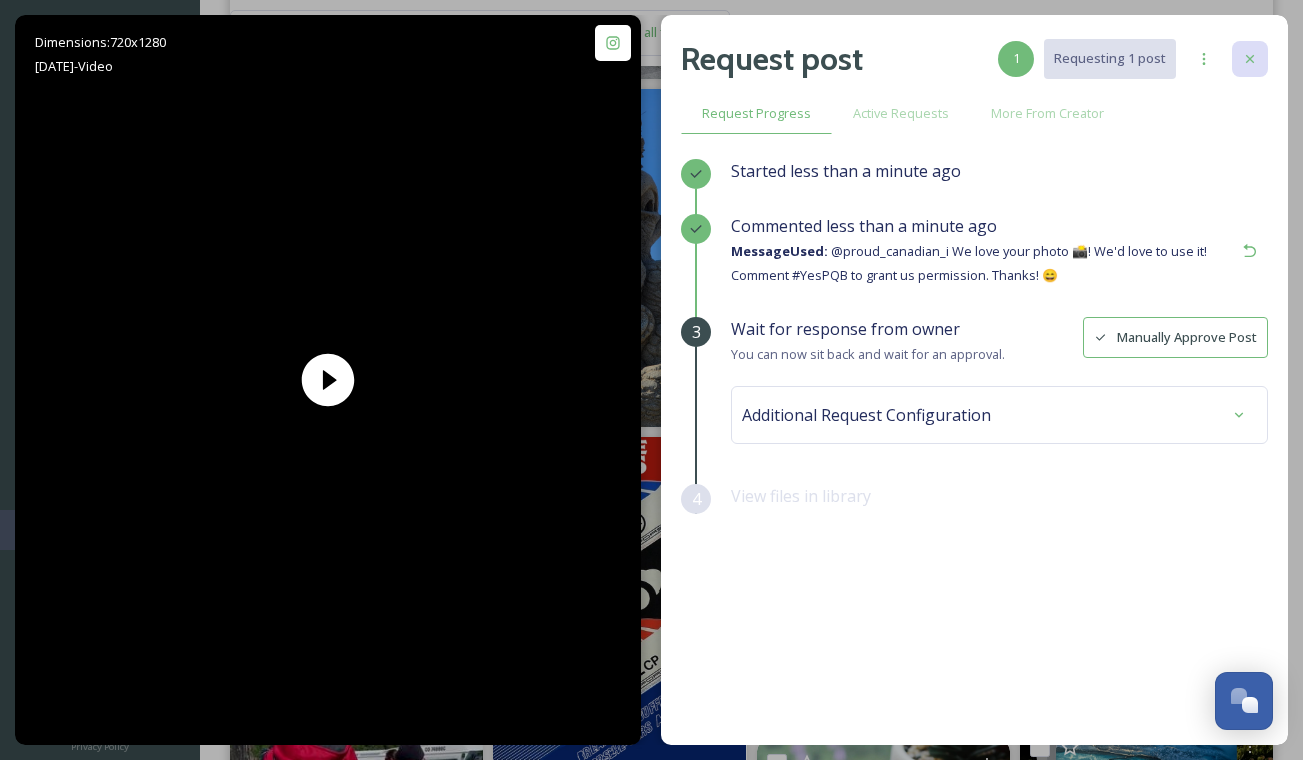 click 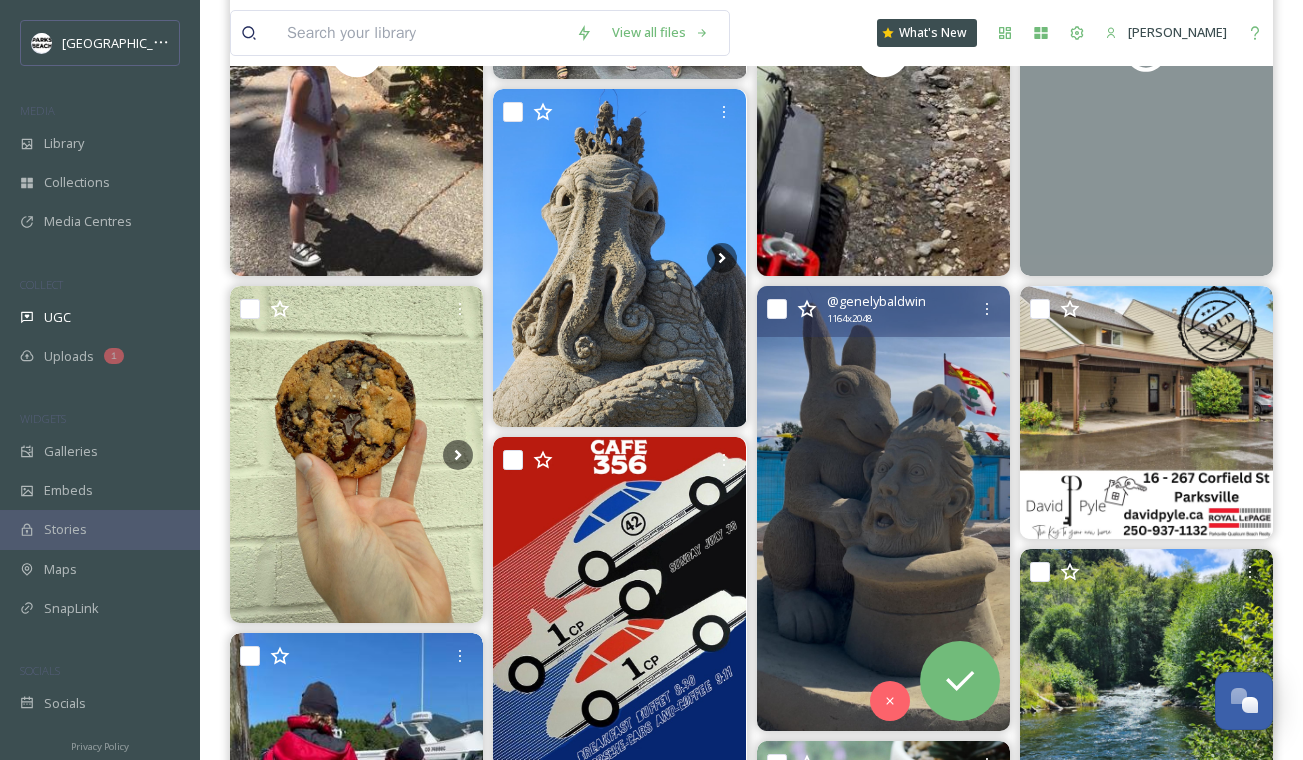 click at bounding box center [883, 508] 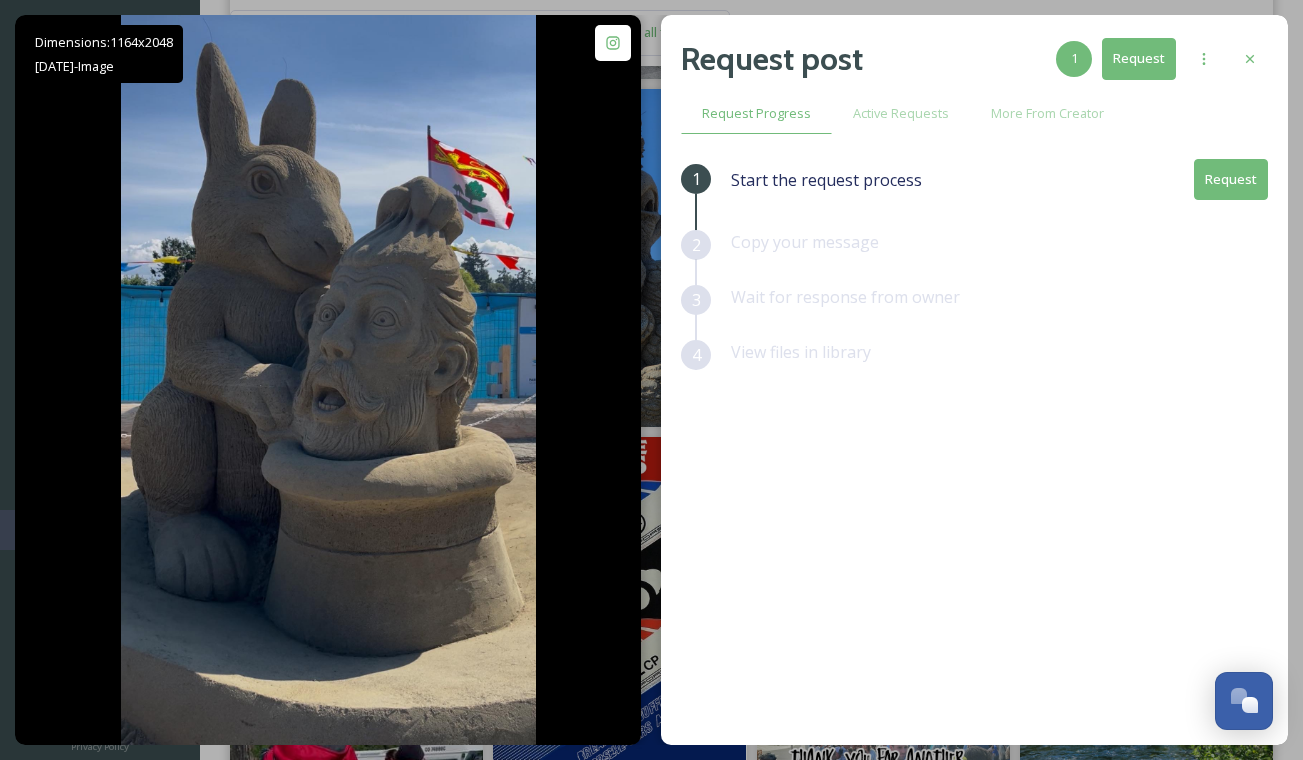 click on "Request" at bounding box center (1231, 179) 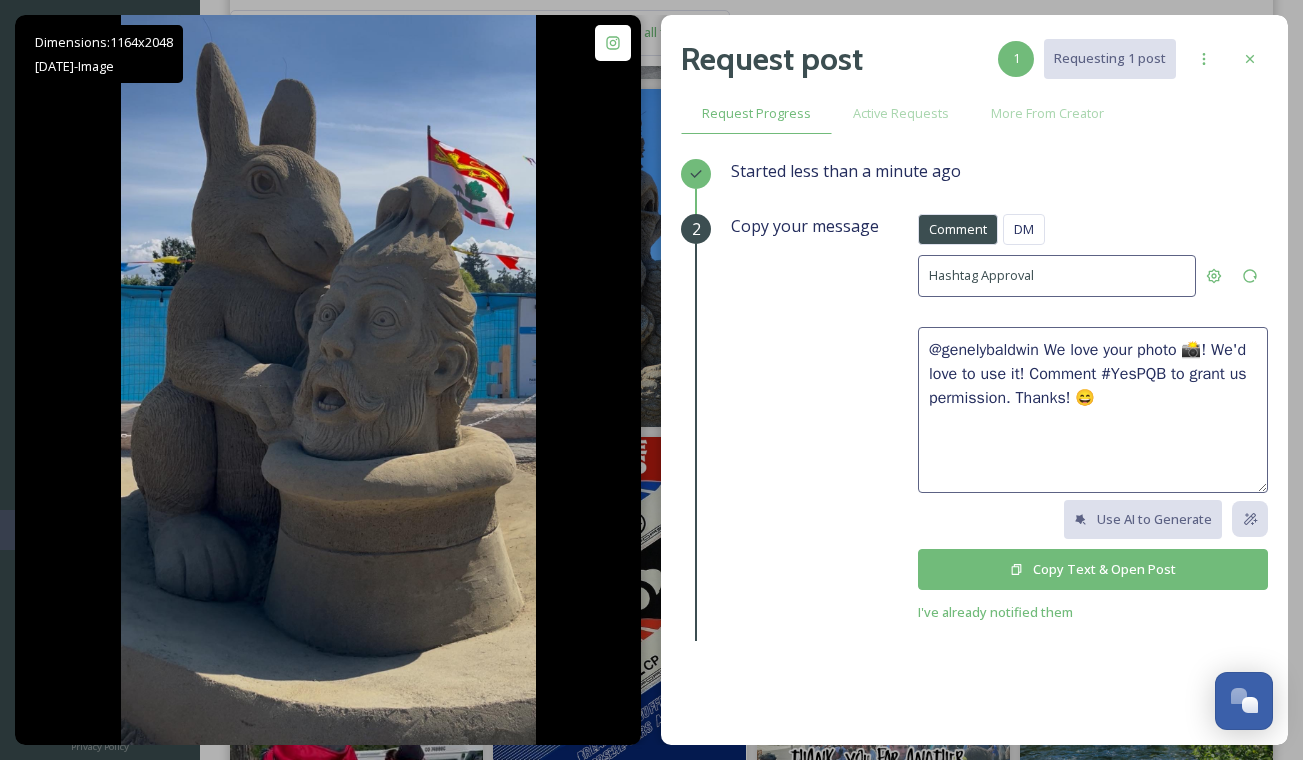 click on "Copy Text & Open Post" at bounding box center [1093, 569] 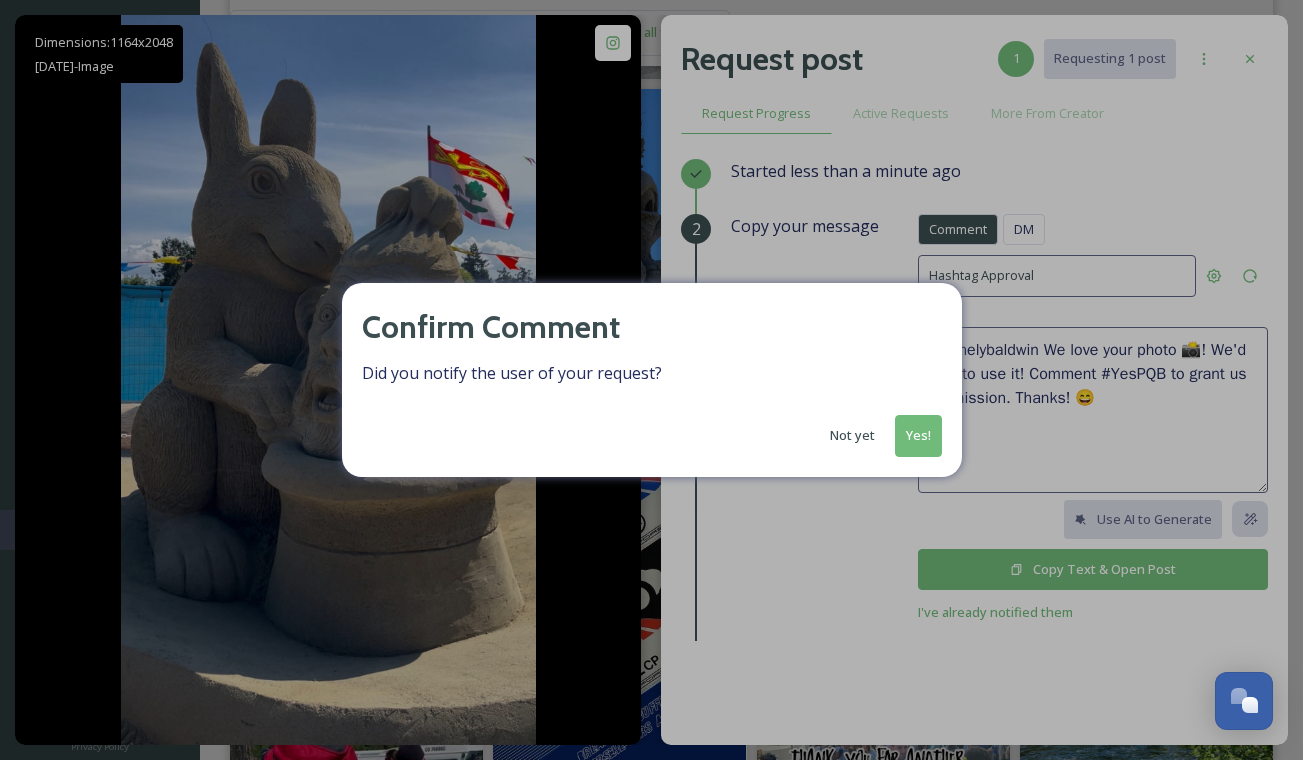 click on "Yes!" at bounding box center [918, 435] 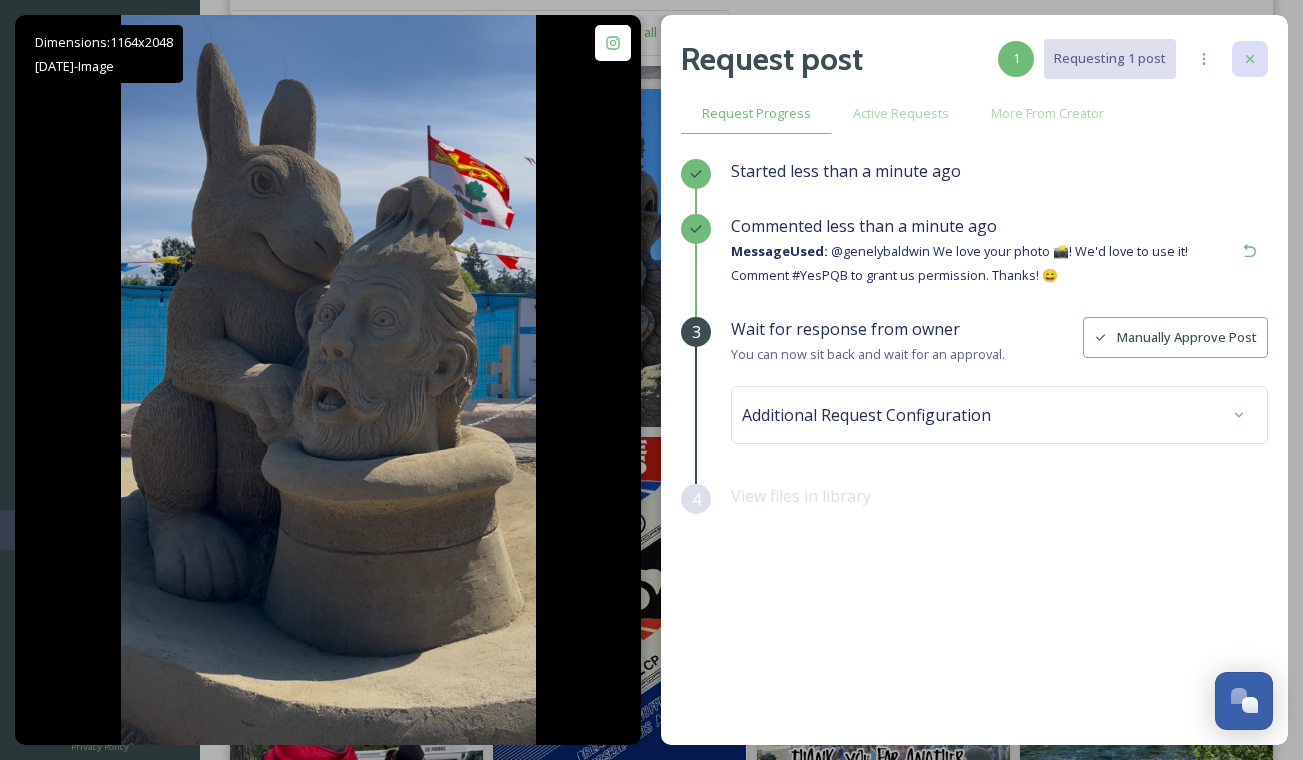 click at bounding box center [1250, 59] 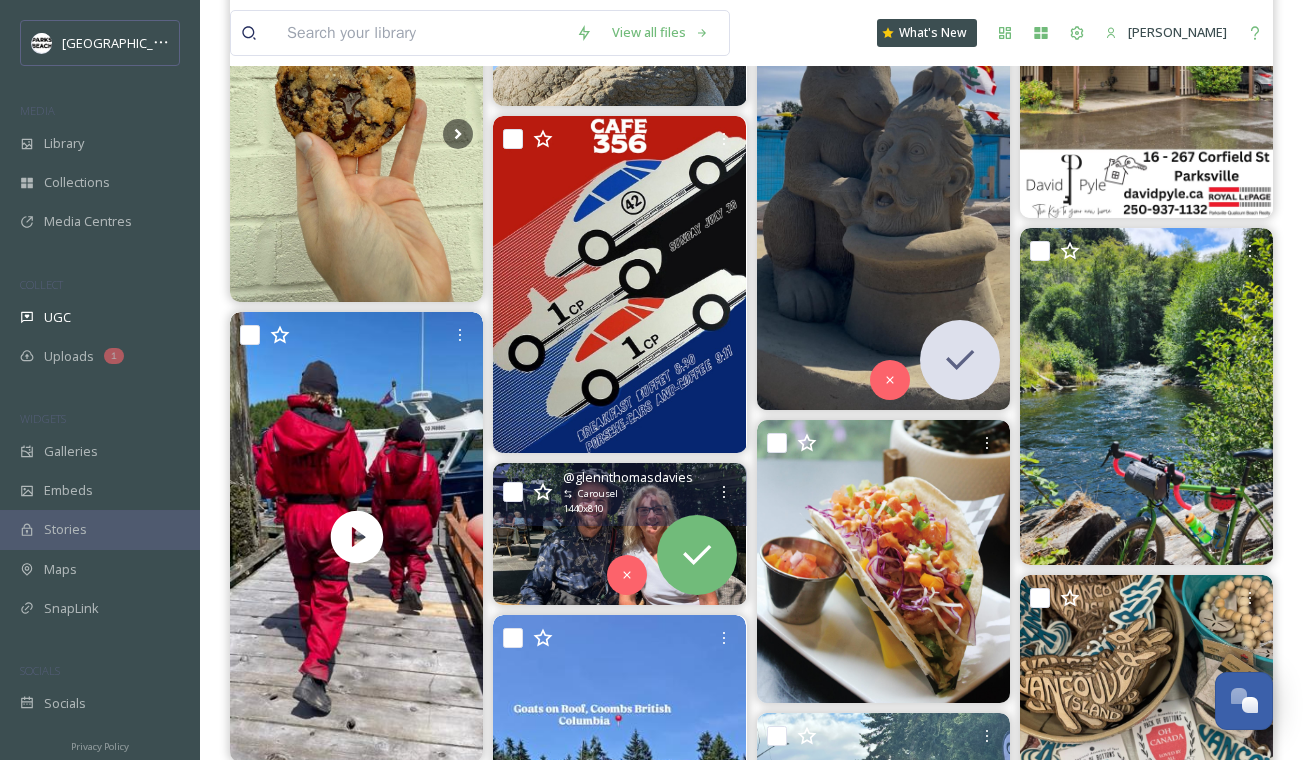 scroll, scrollTop: 989, scrollLeft: 0, axis: vertical 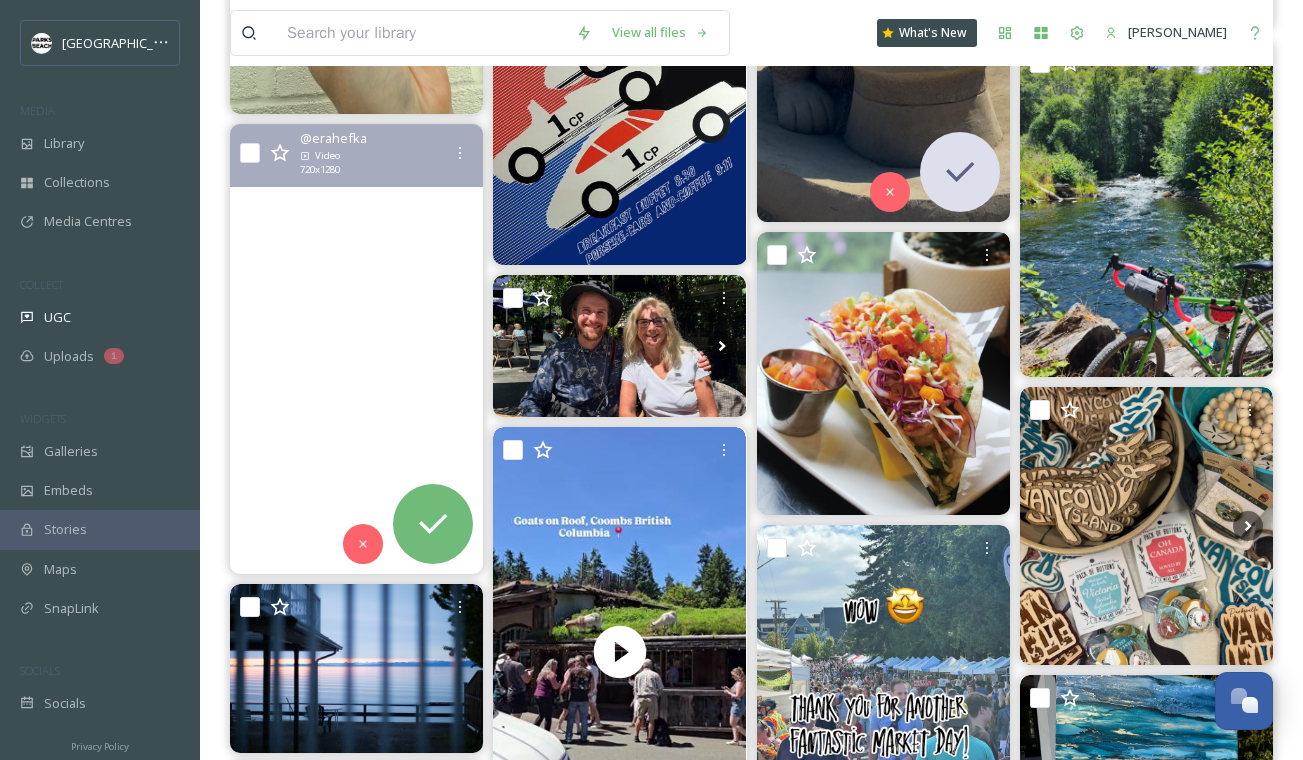 click at bounding box center (356, 349) 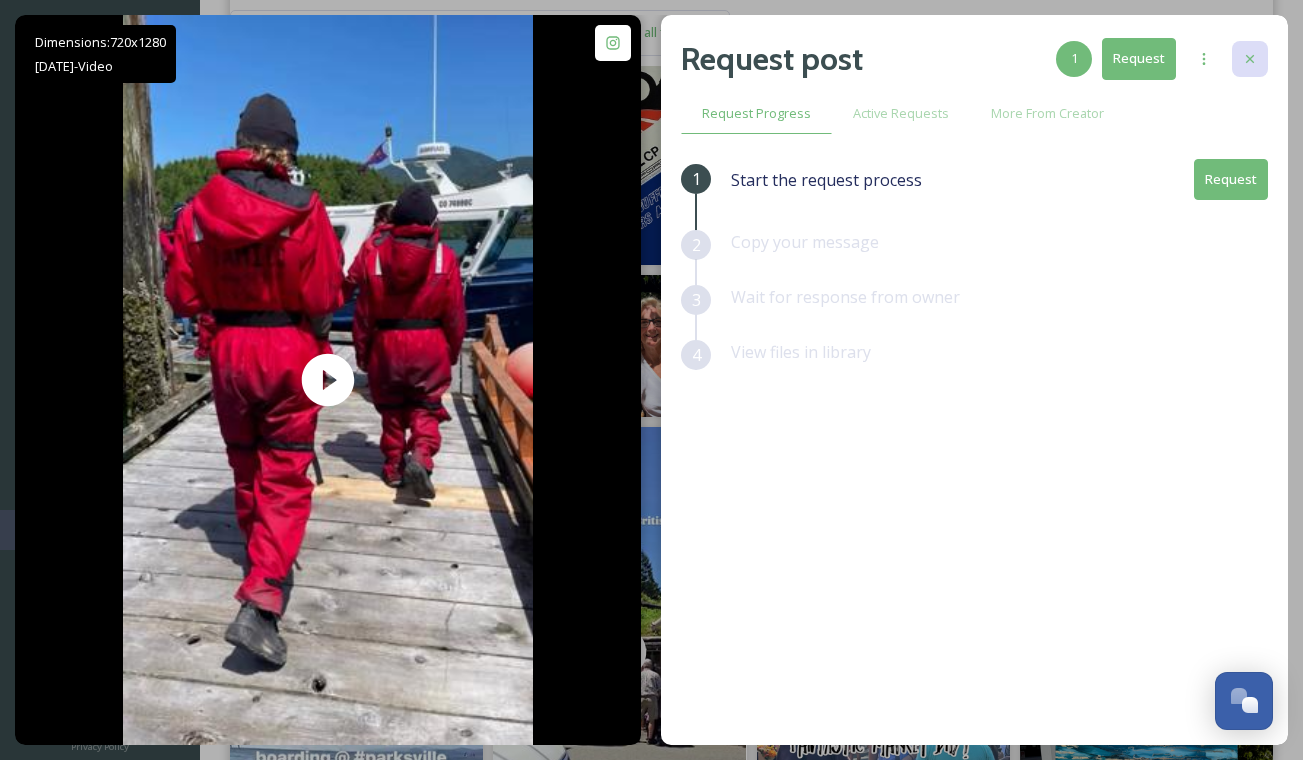 click 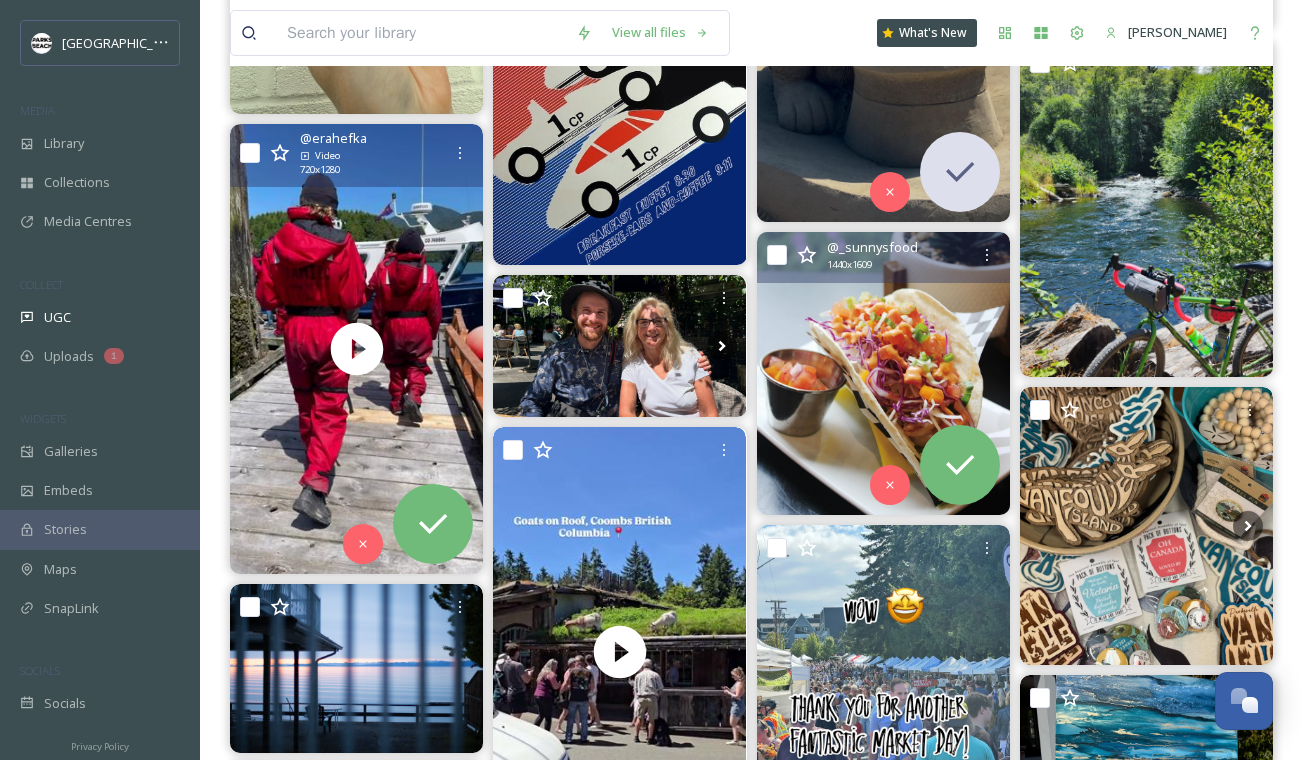 click at bounding box center (883, 373) 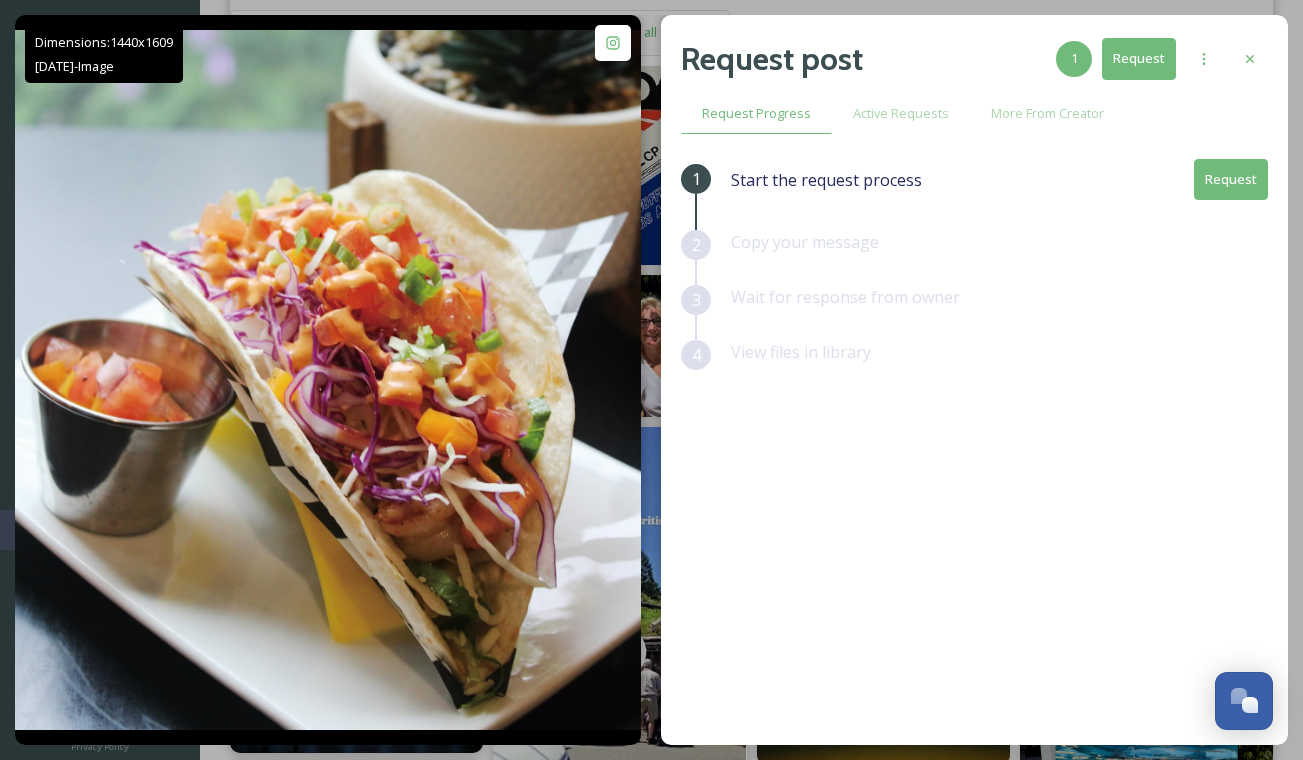 click on "Request" at bounding box center (1139, 58) 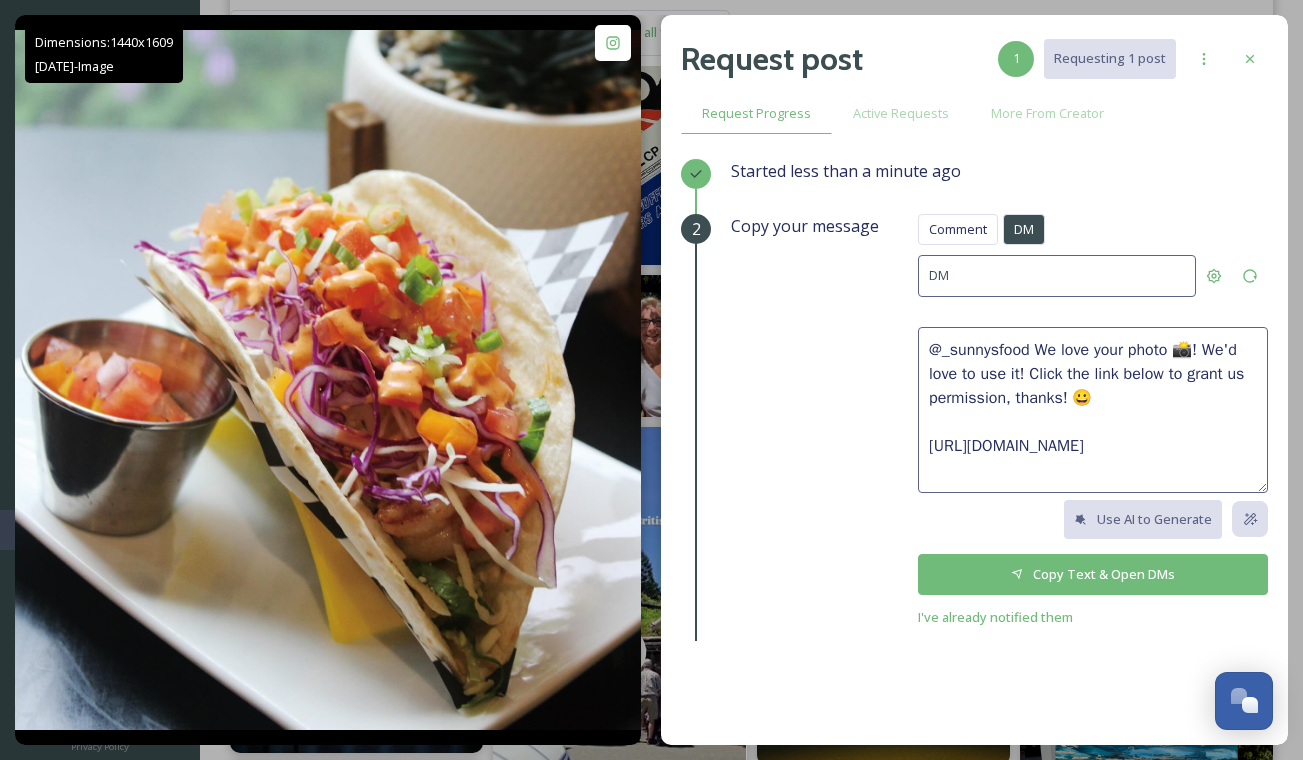 click on "Copy Text & Open DMs" at bounding box center (1093, 574) 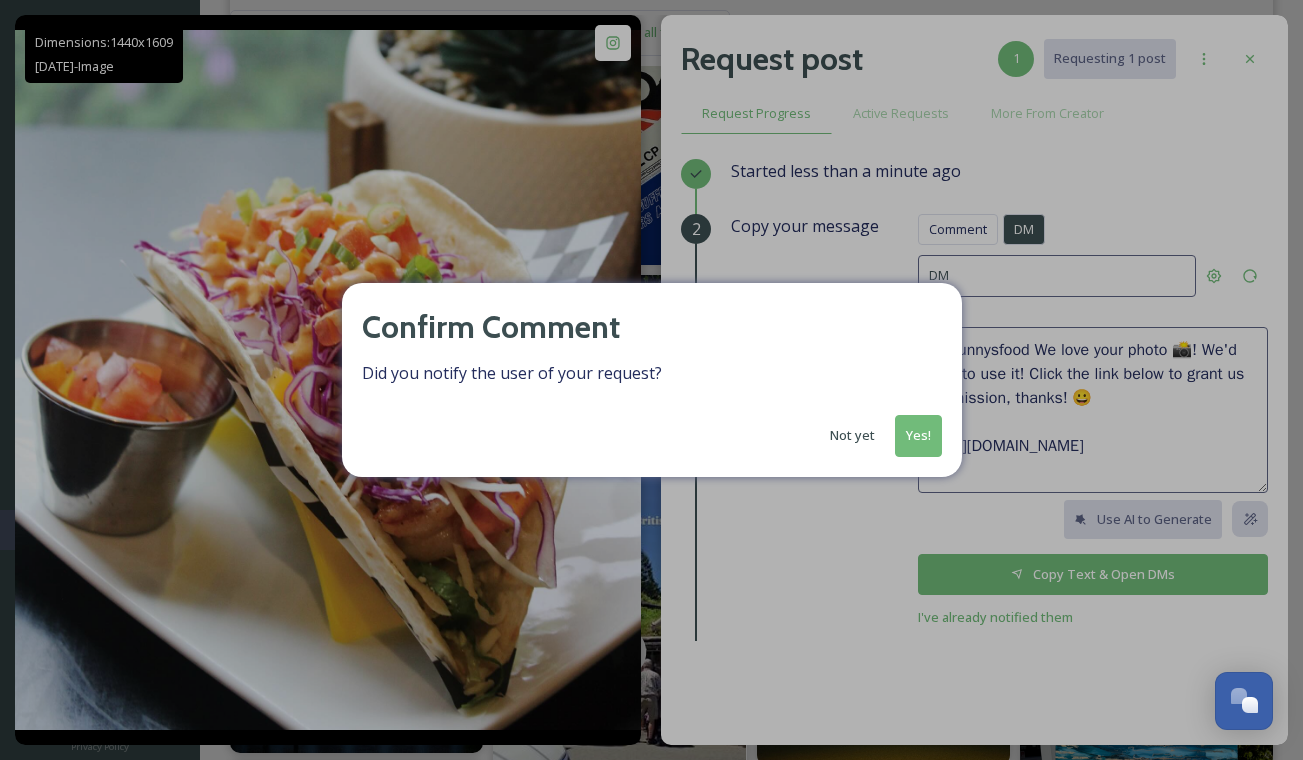 click on "Yes!" at bounding box center [918, 435] 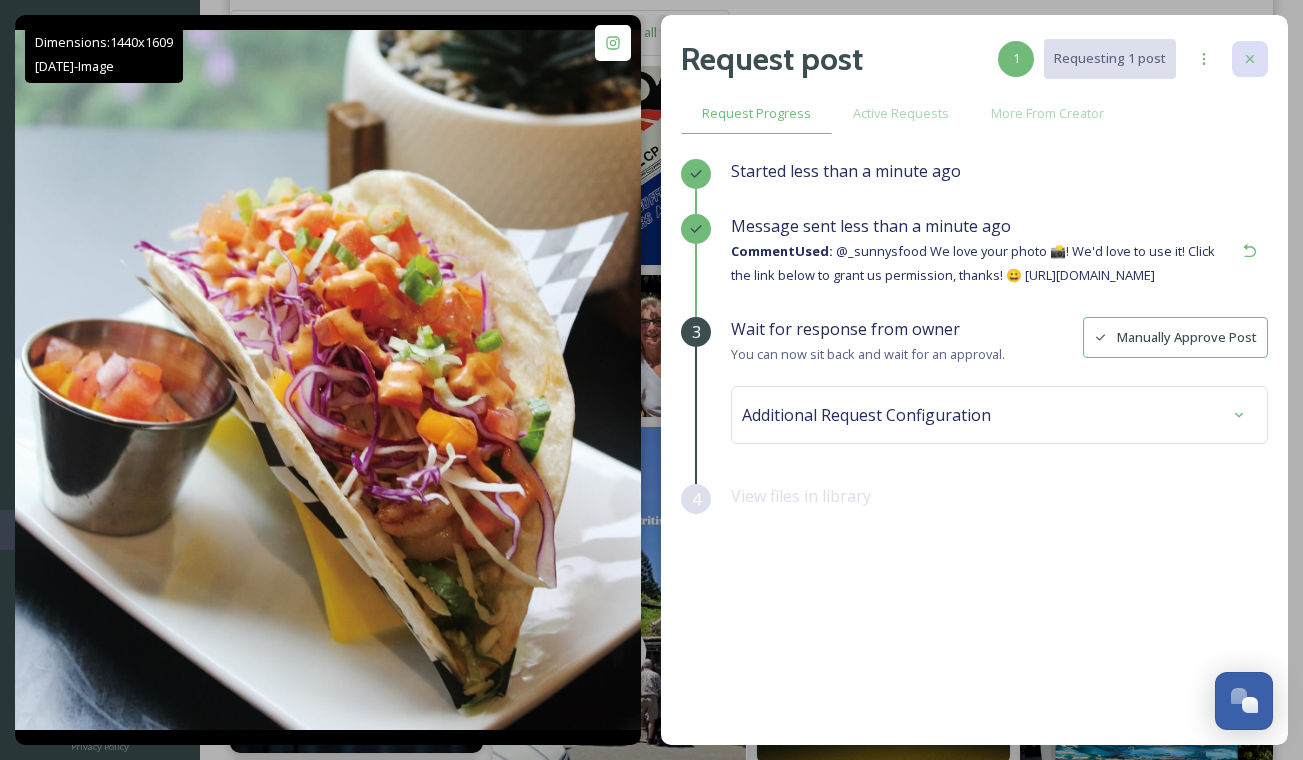 click 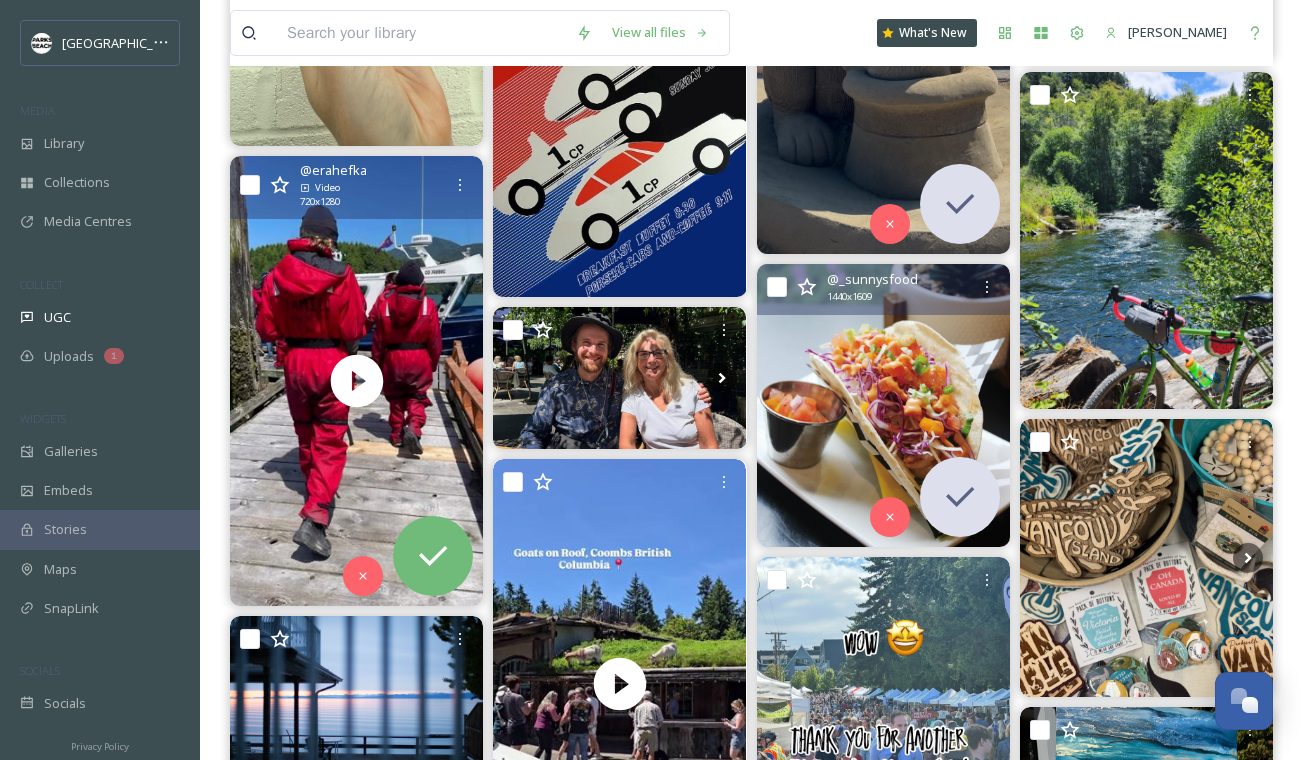 scroll, scrollTop: 956, scrollLeft: 0, axis: vertical 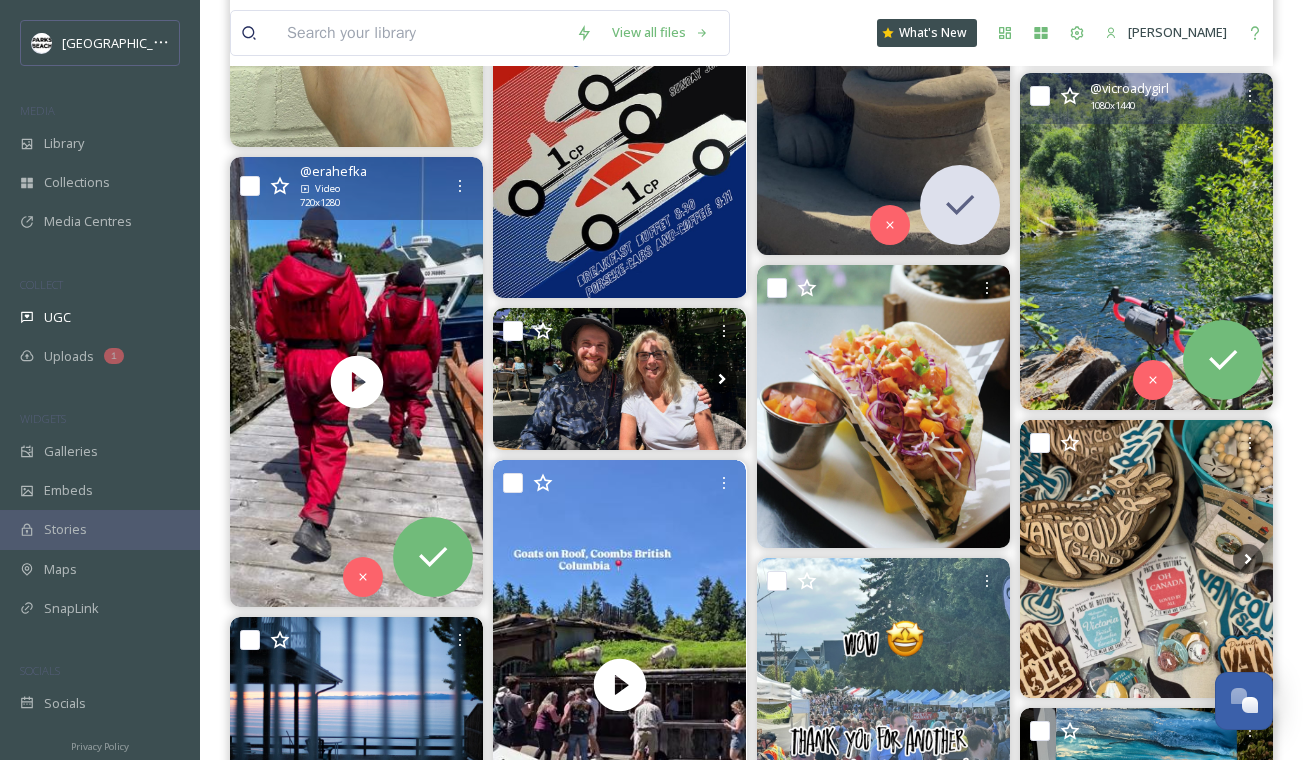 click at bounding box center [1146, 241] 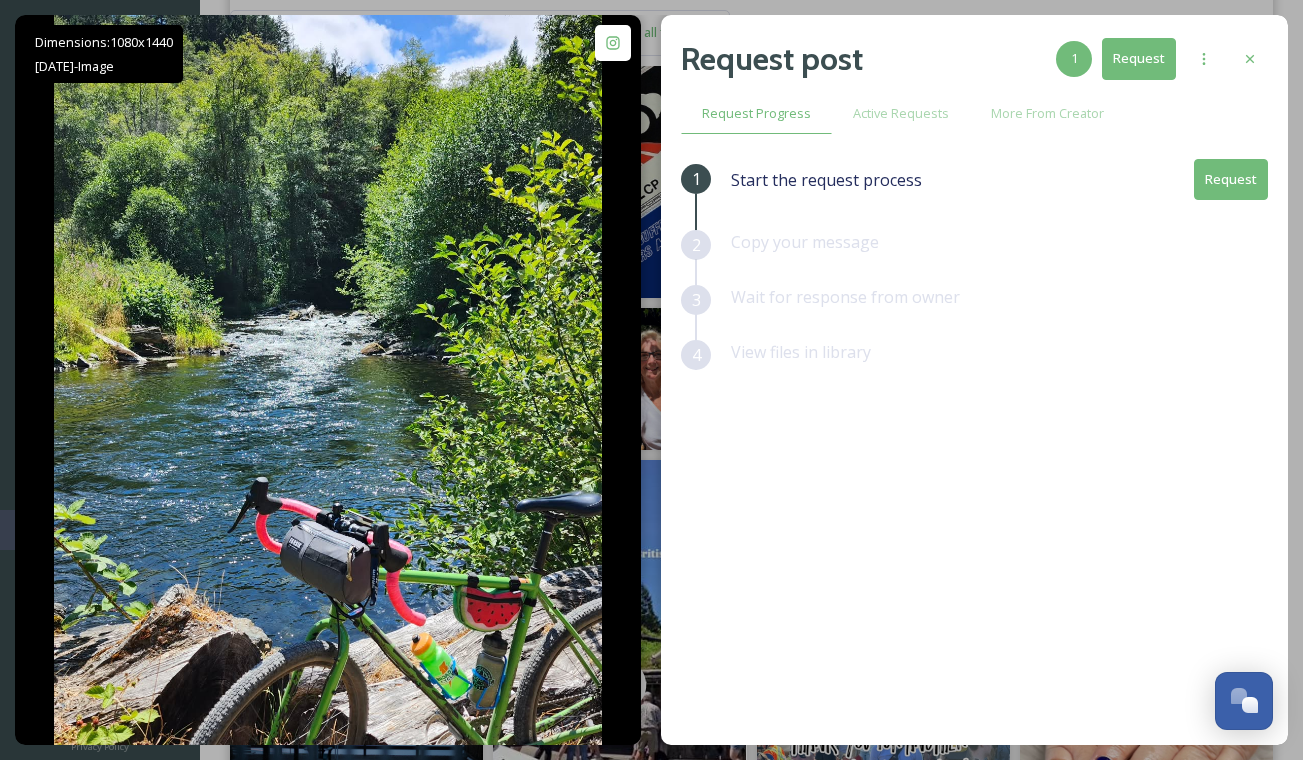 click on "Request" at bounding box center (1231, 179) 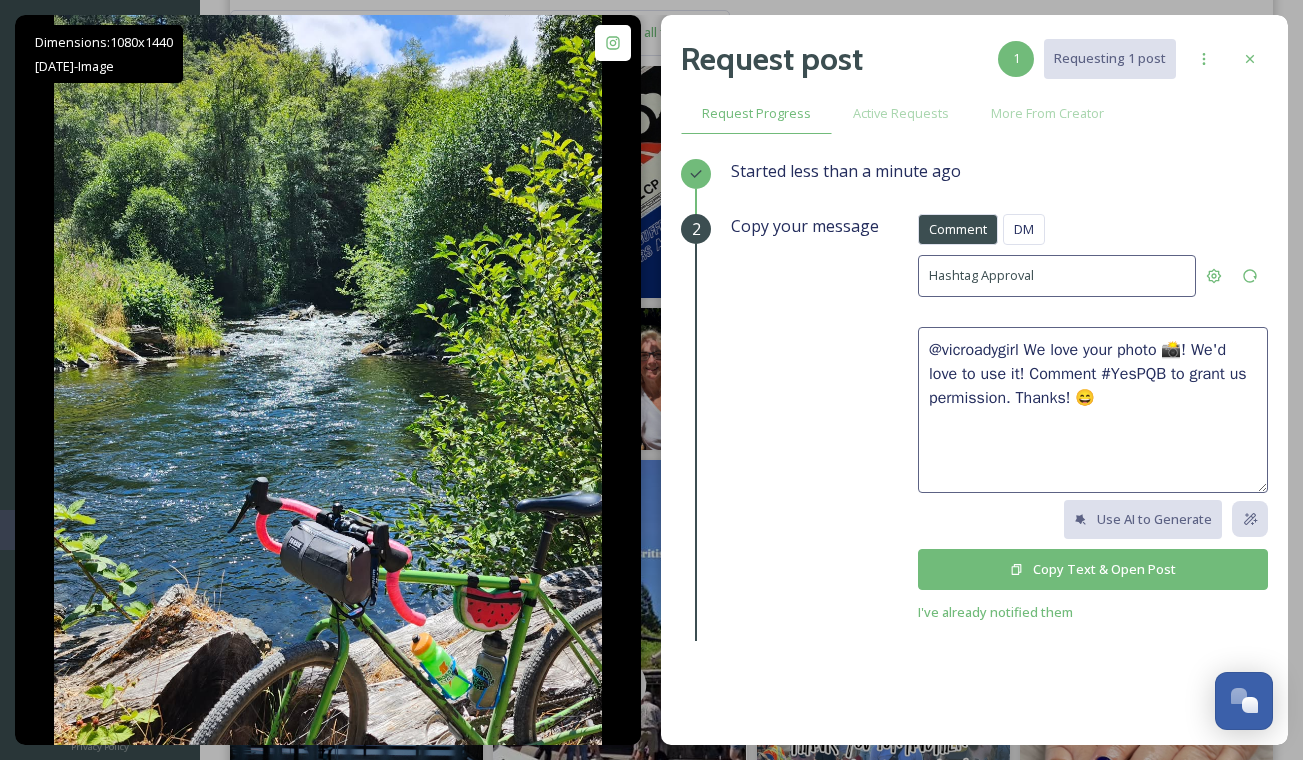 click on "Copy Text & Open Post" at bounding box center [1093, 569] 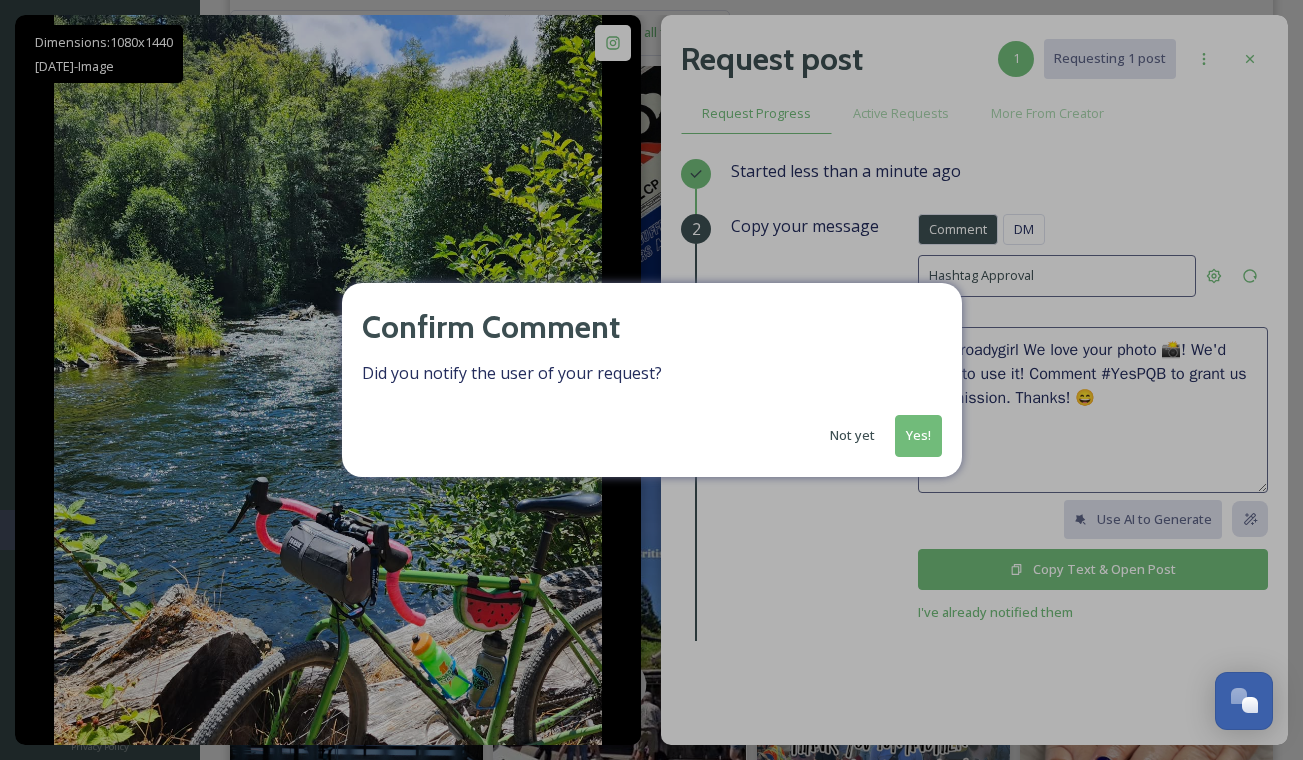 click on "Yes!" at bounding box center [918, 435] 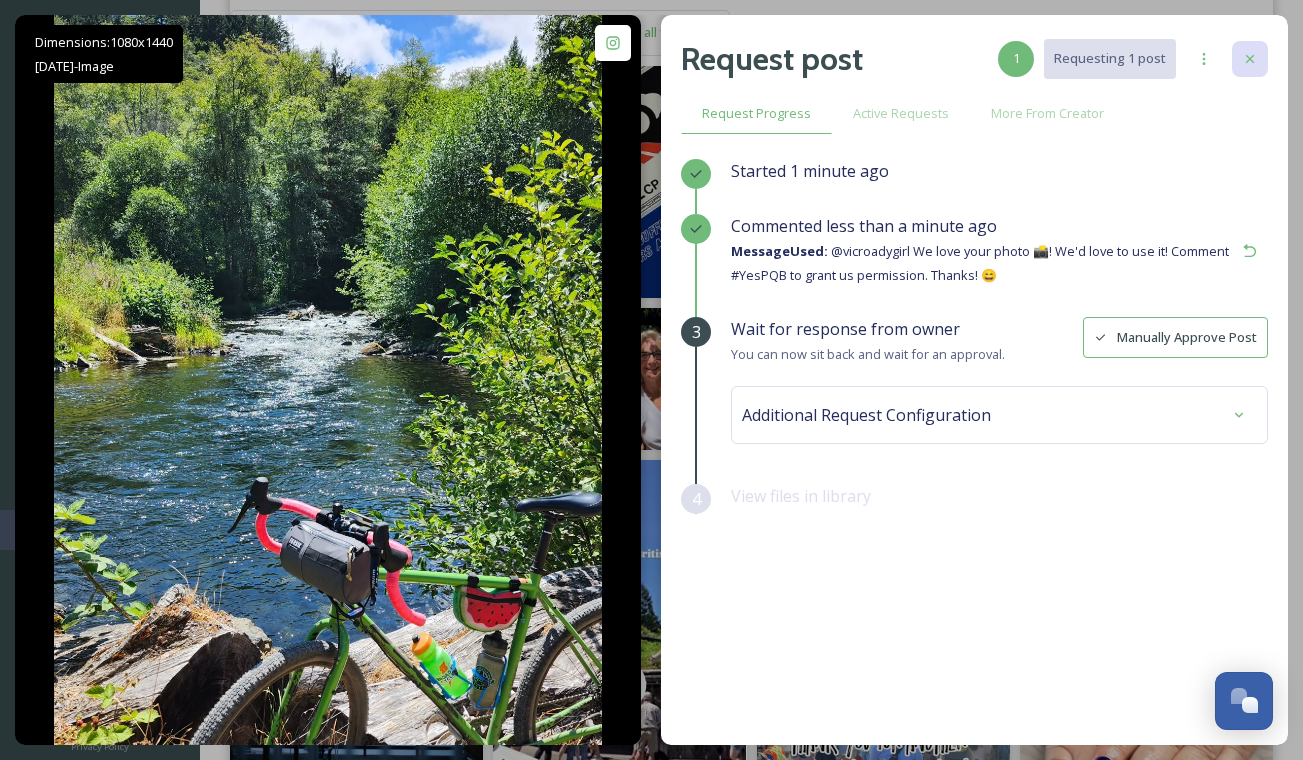 click at bounding box center [1250, 59] 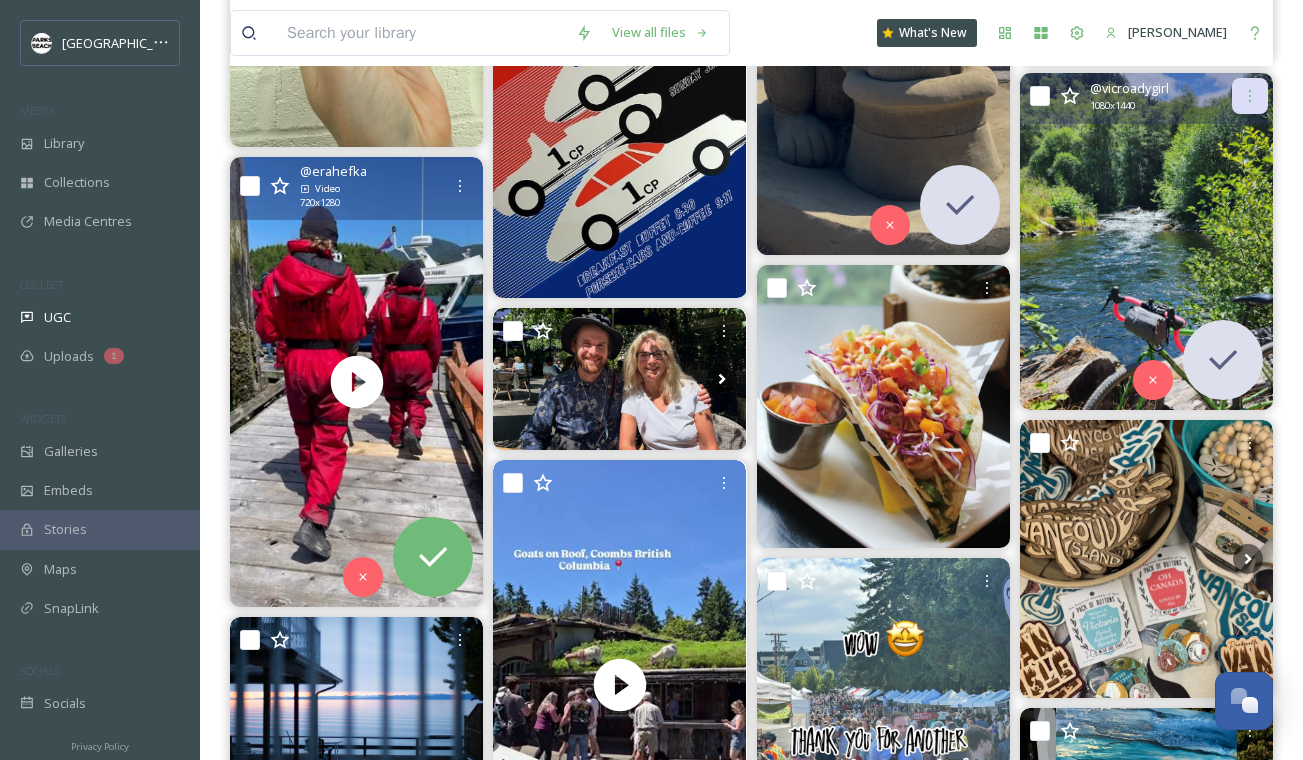 click 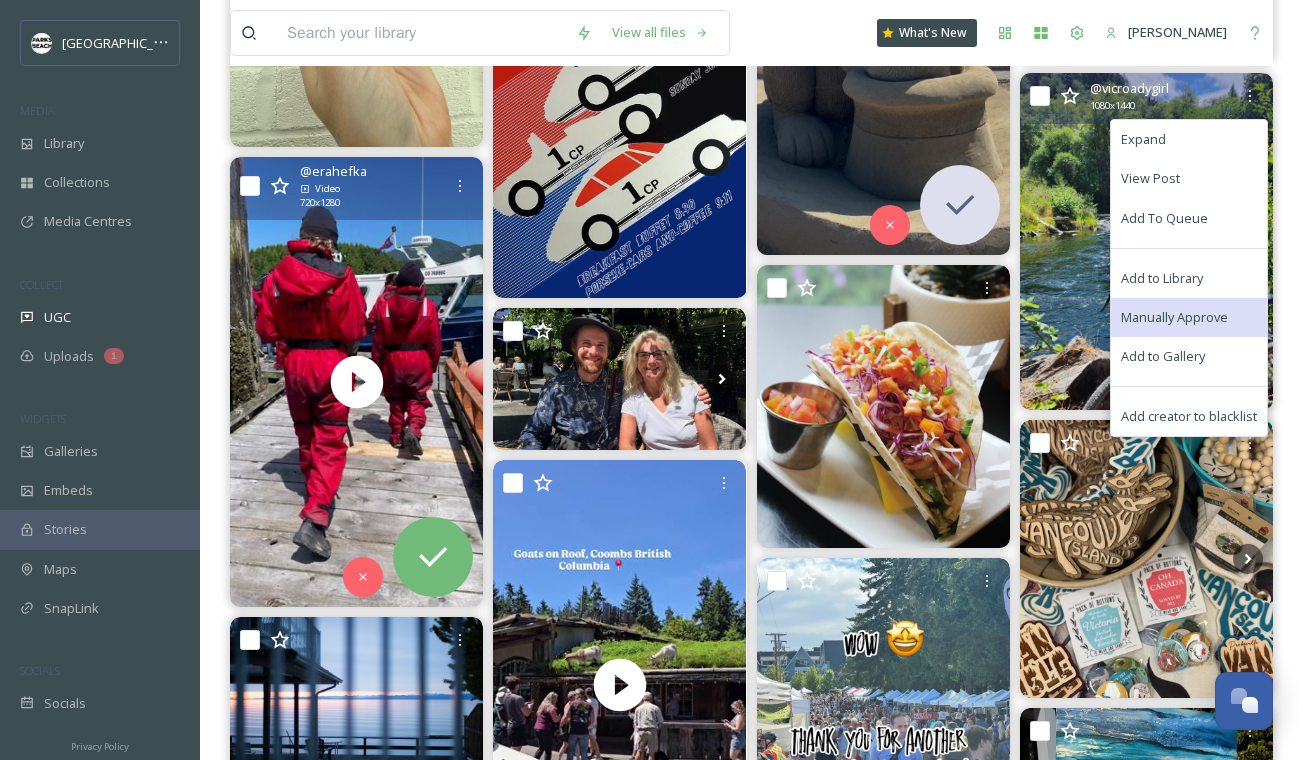click on "Manually Approve" at bounding box center [1174, 317] 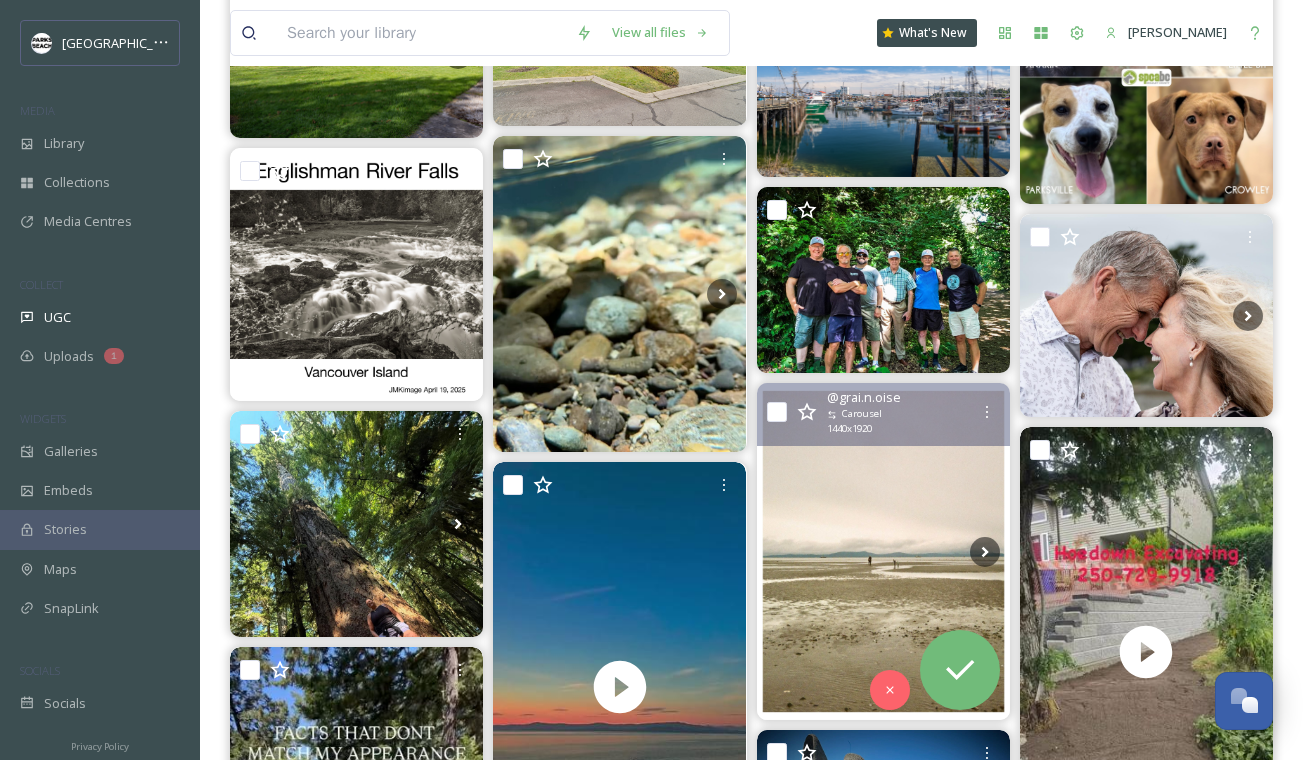 scroll, scrollTop: 4249, scrollLeft: 0, axis: vertical 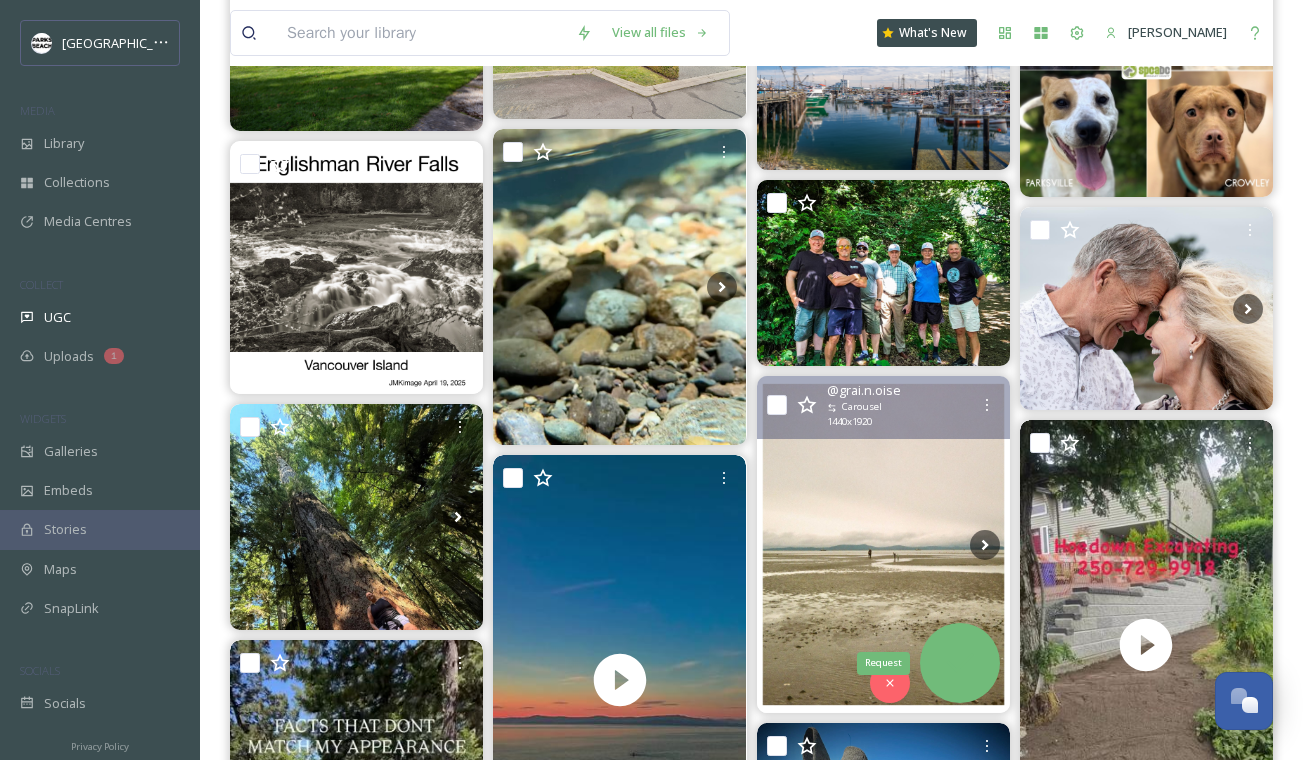 click 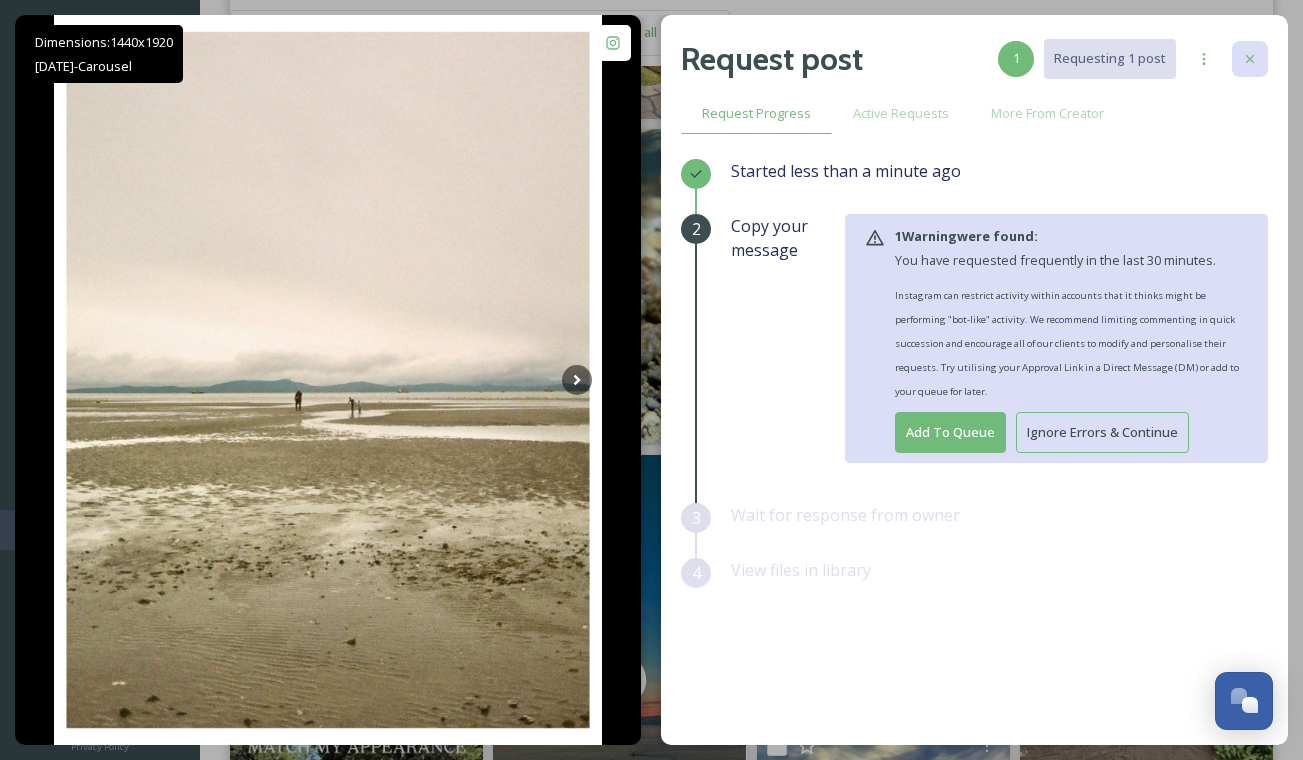 click 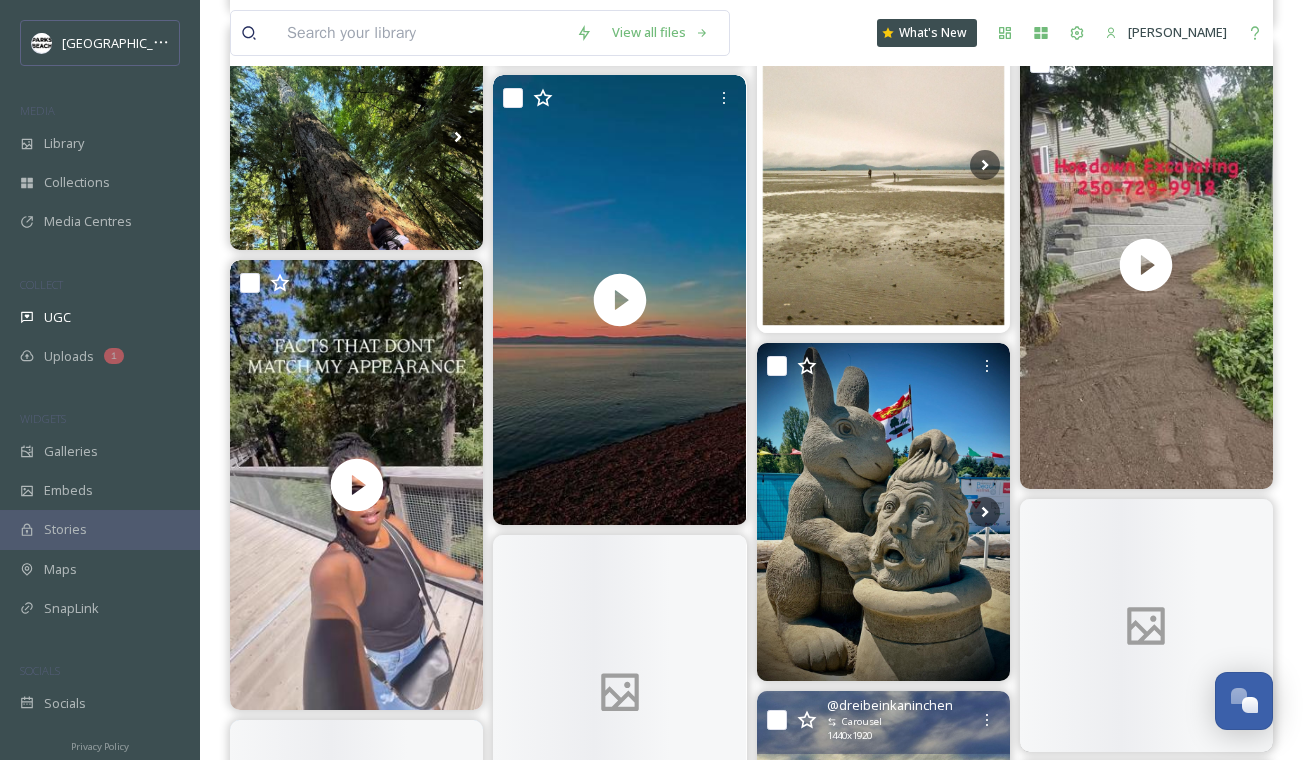 scroll, scrollTop: 5077, scrollLeft: 0, axis: vertical 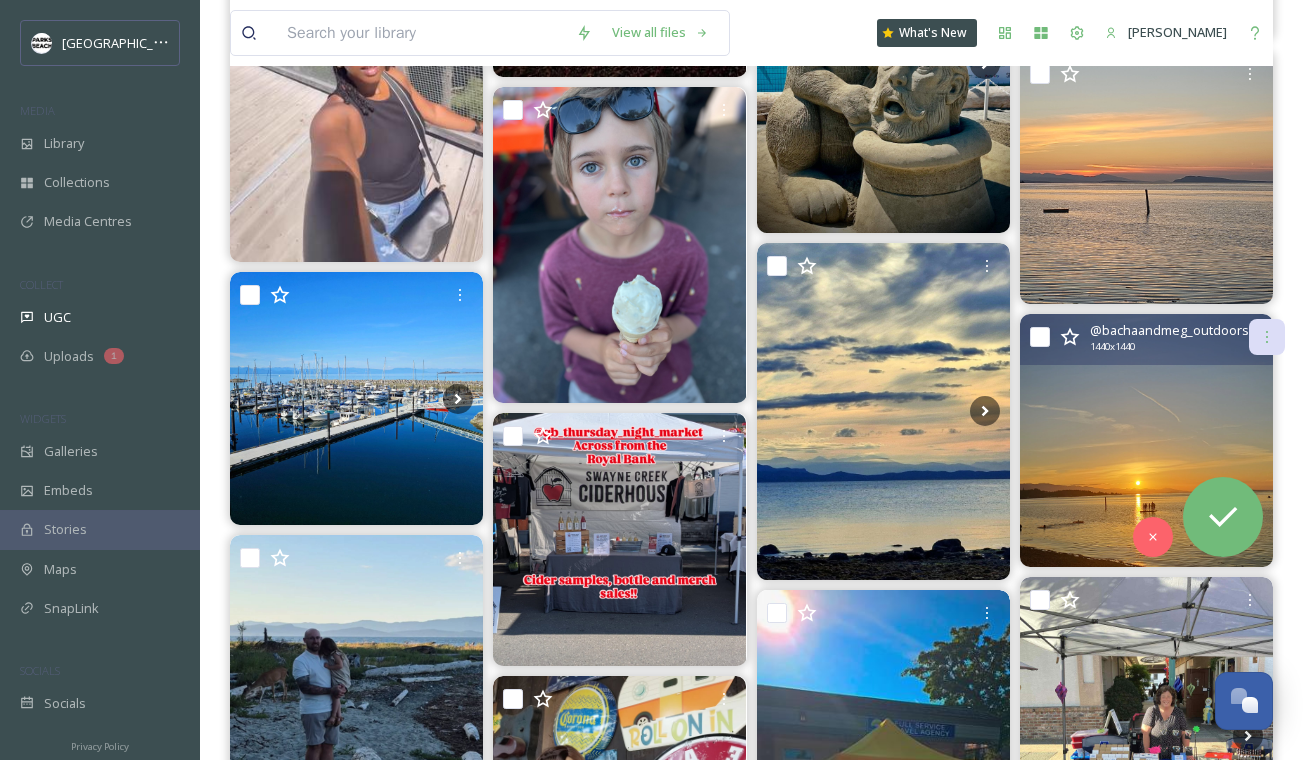 click 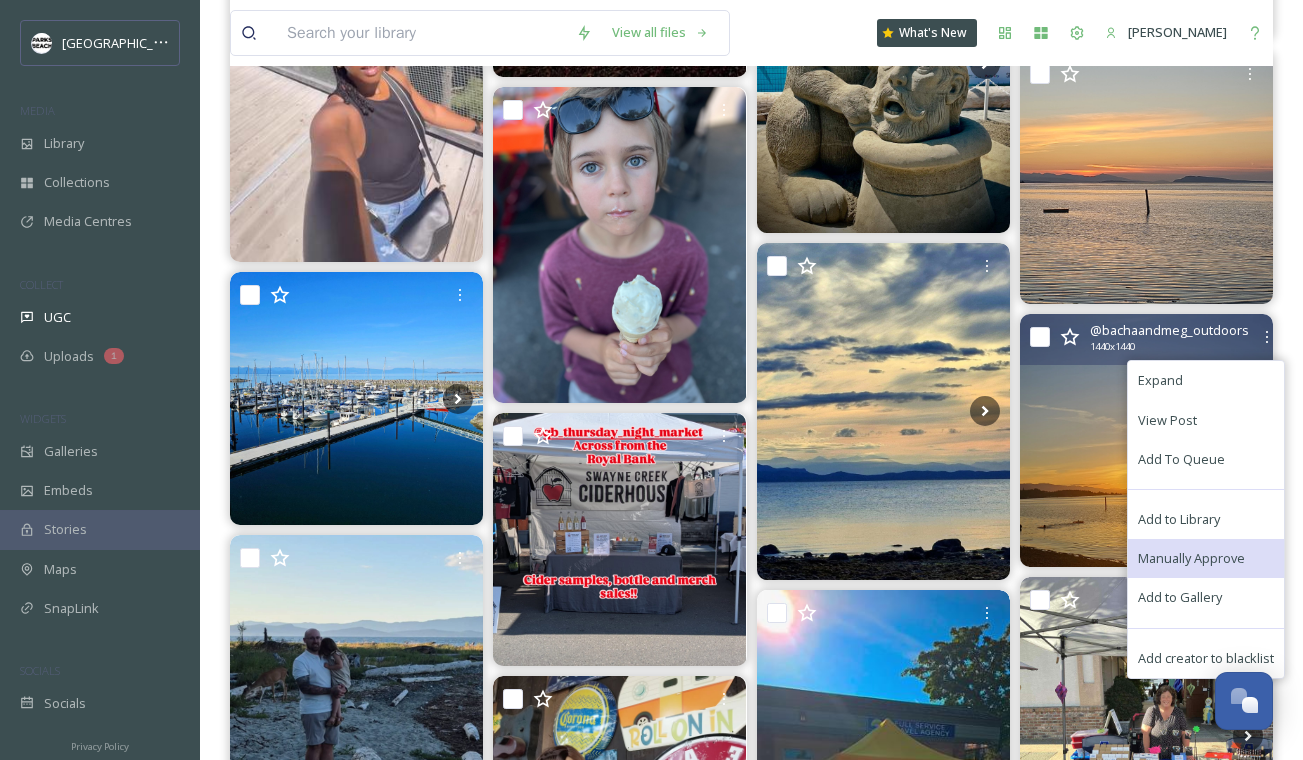 click on "Manually Approve" at bounding box center [1191, 558] 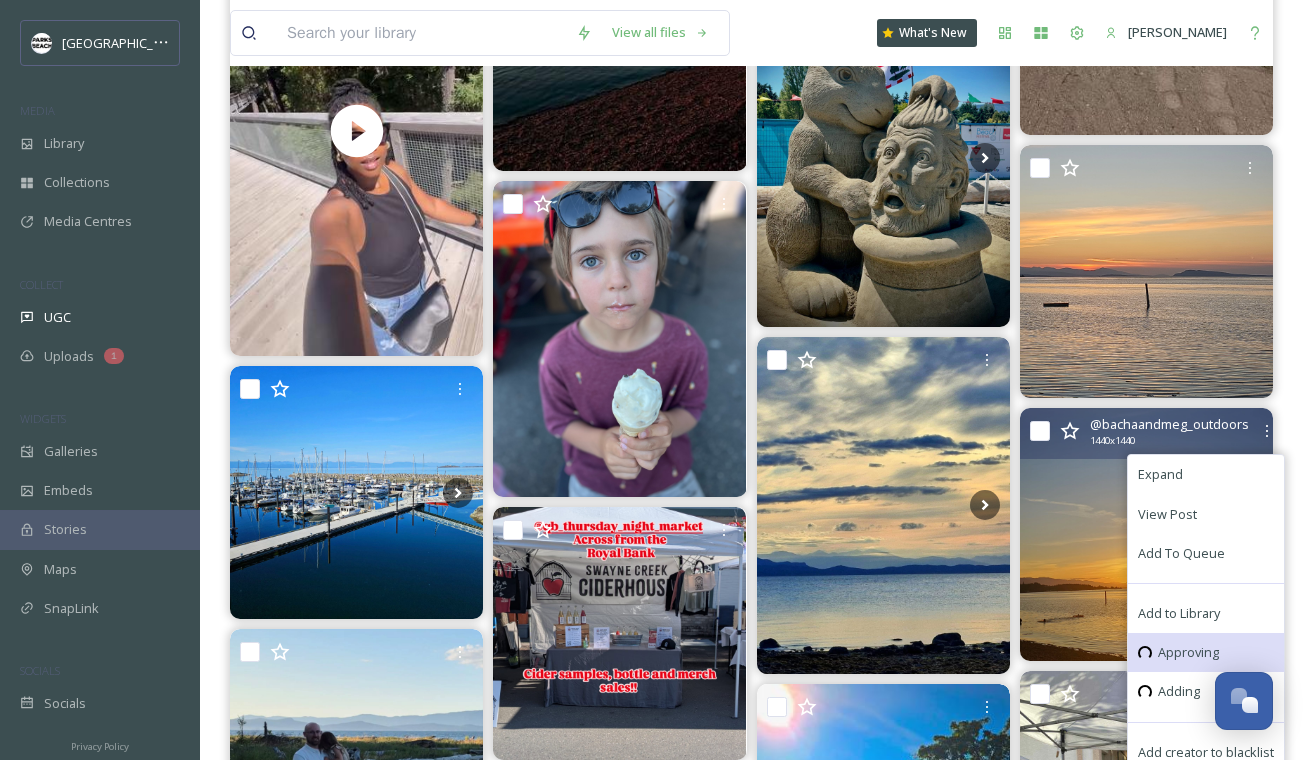 scroll, scrollTop: 4794, scrollLeft: 0, axis: vertical 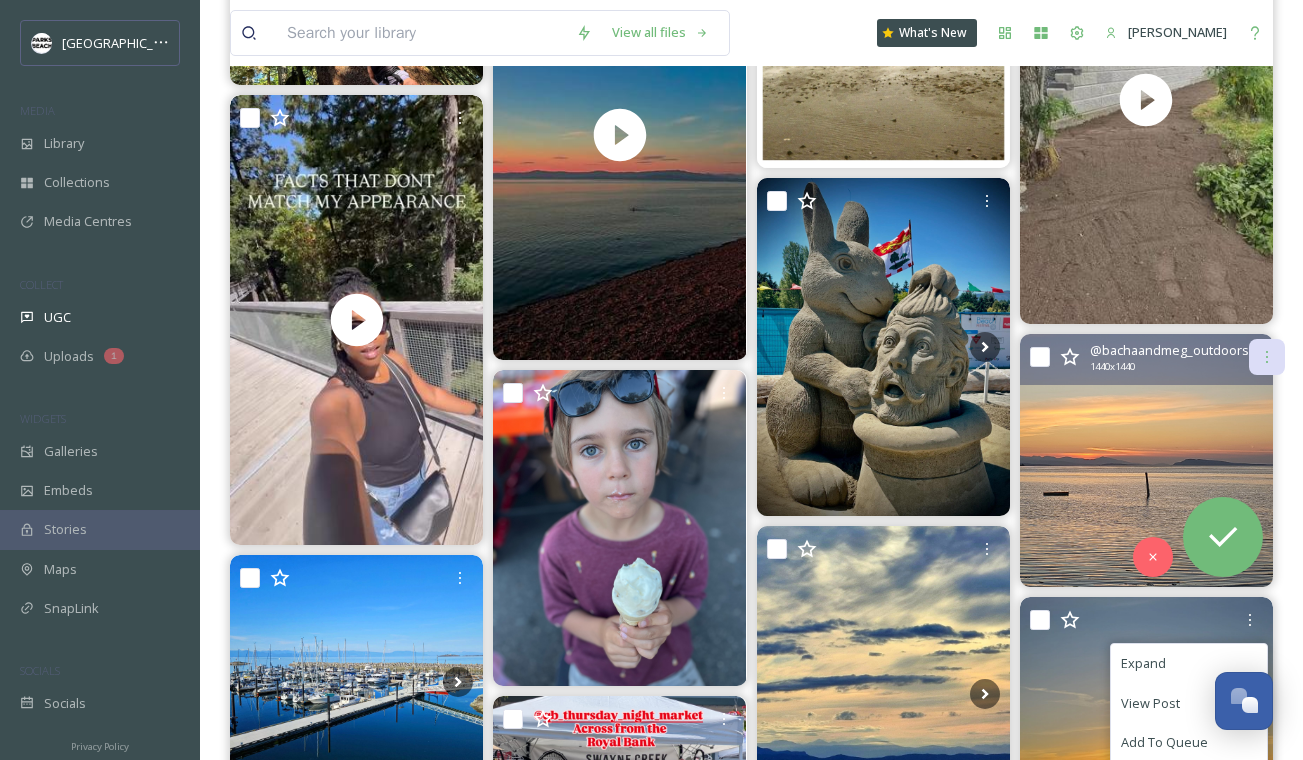 click 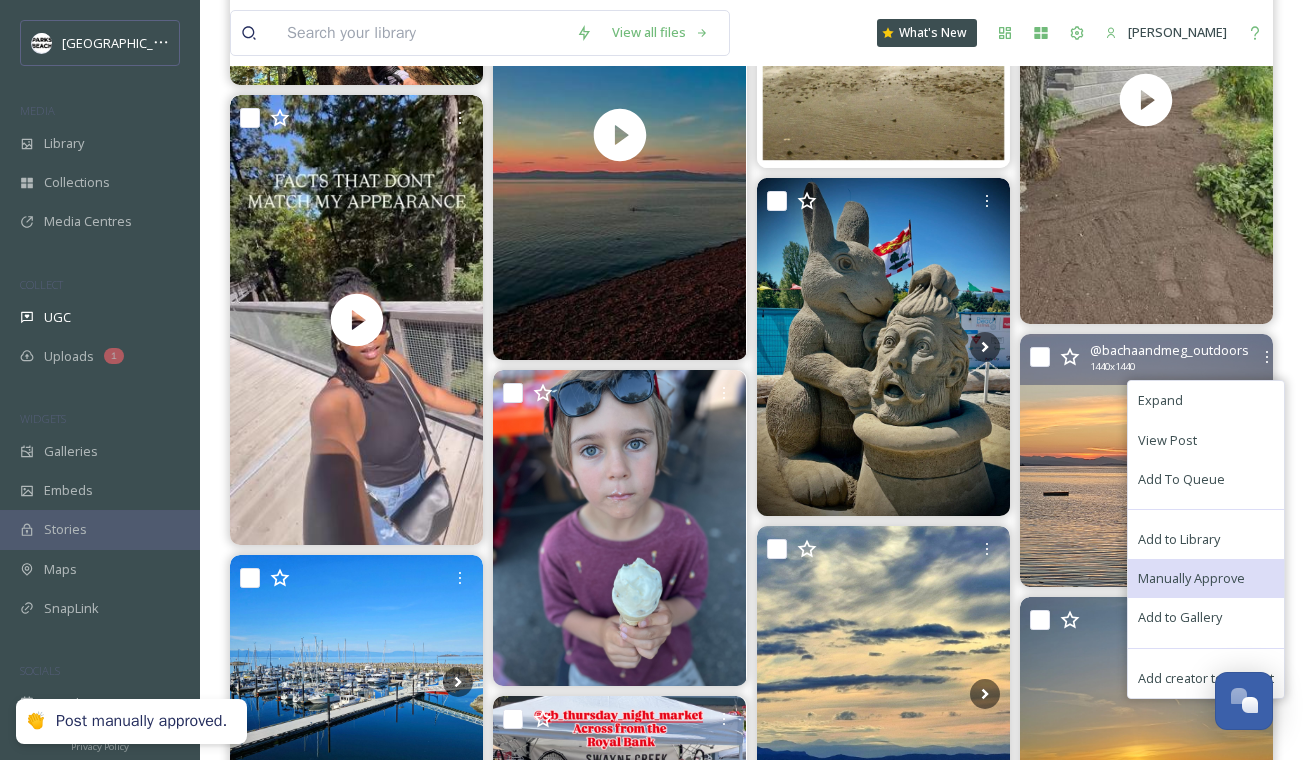 click on "Manually Approve" at bounding box center [1191, 578] 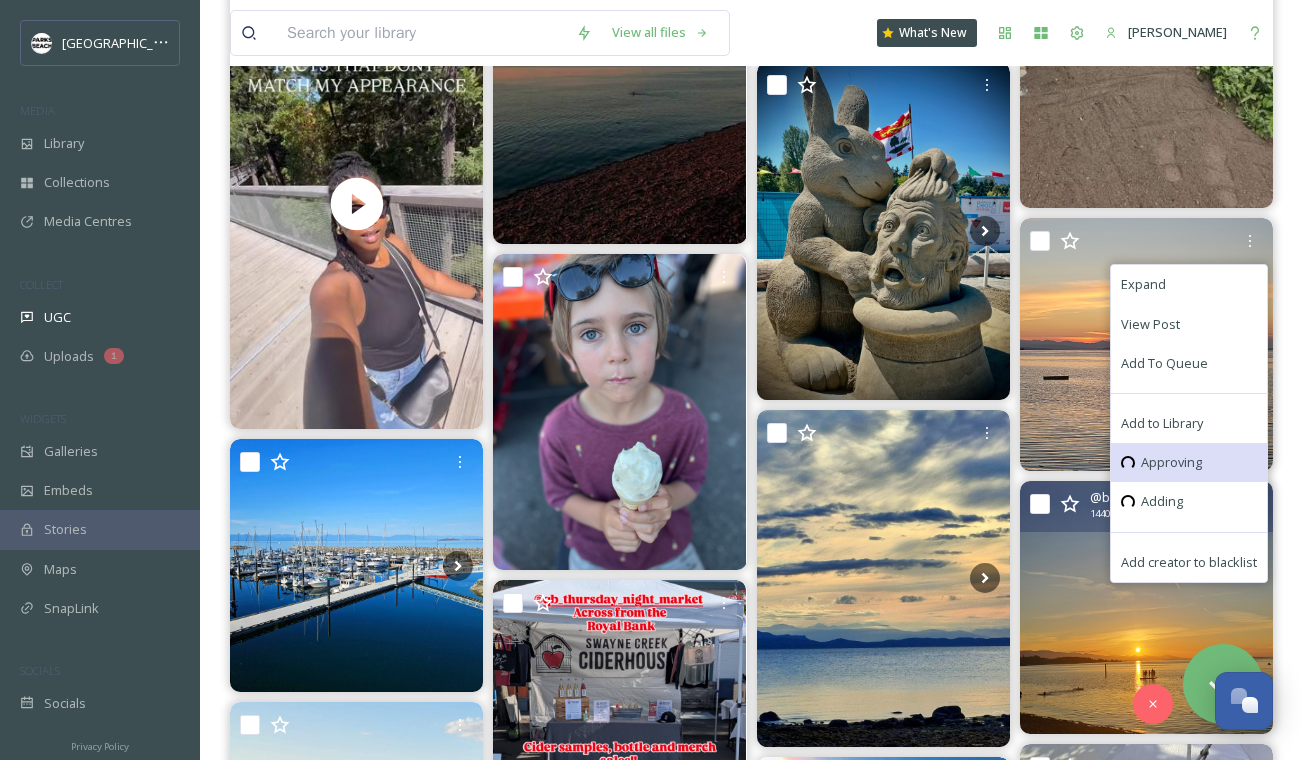 scroll, scrollTop: 5054, scrollLeft: 0, axis: vertical 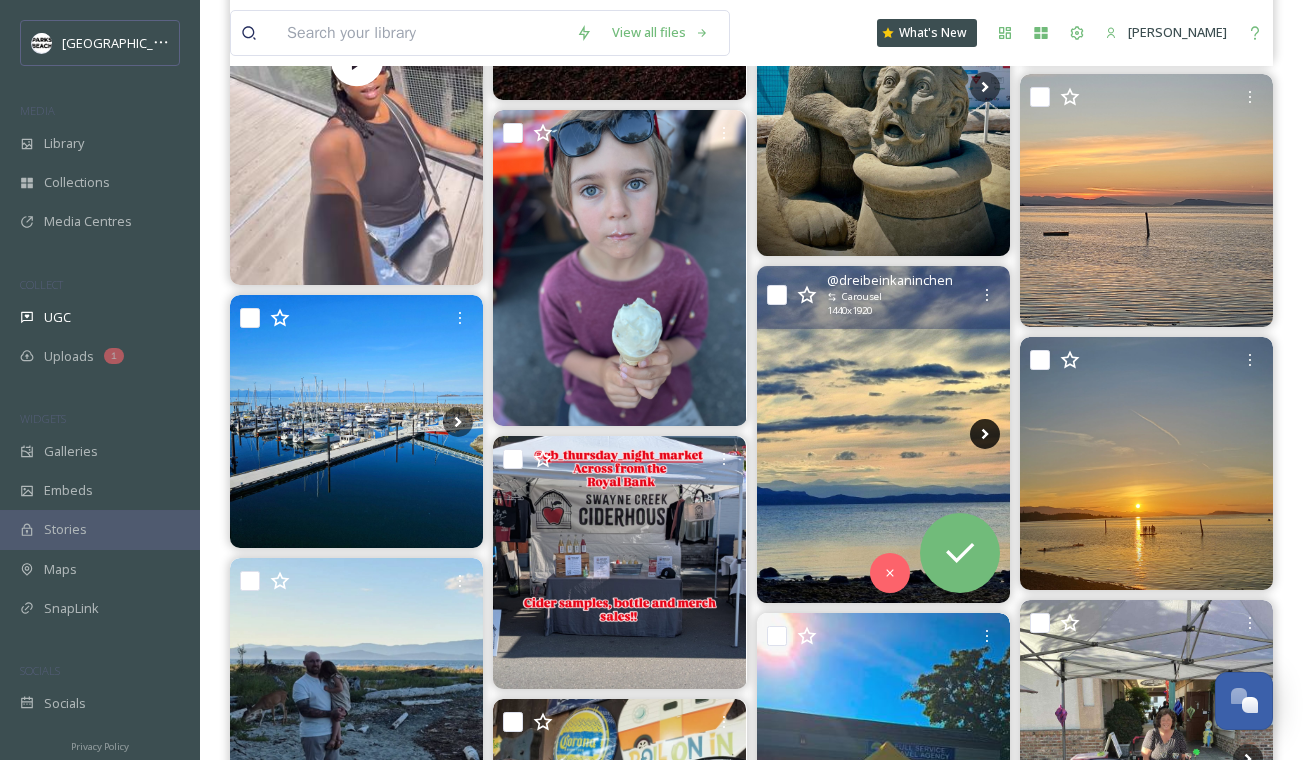 click 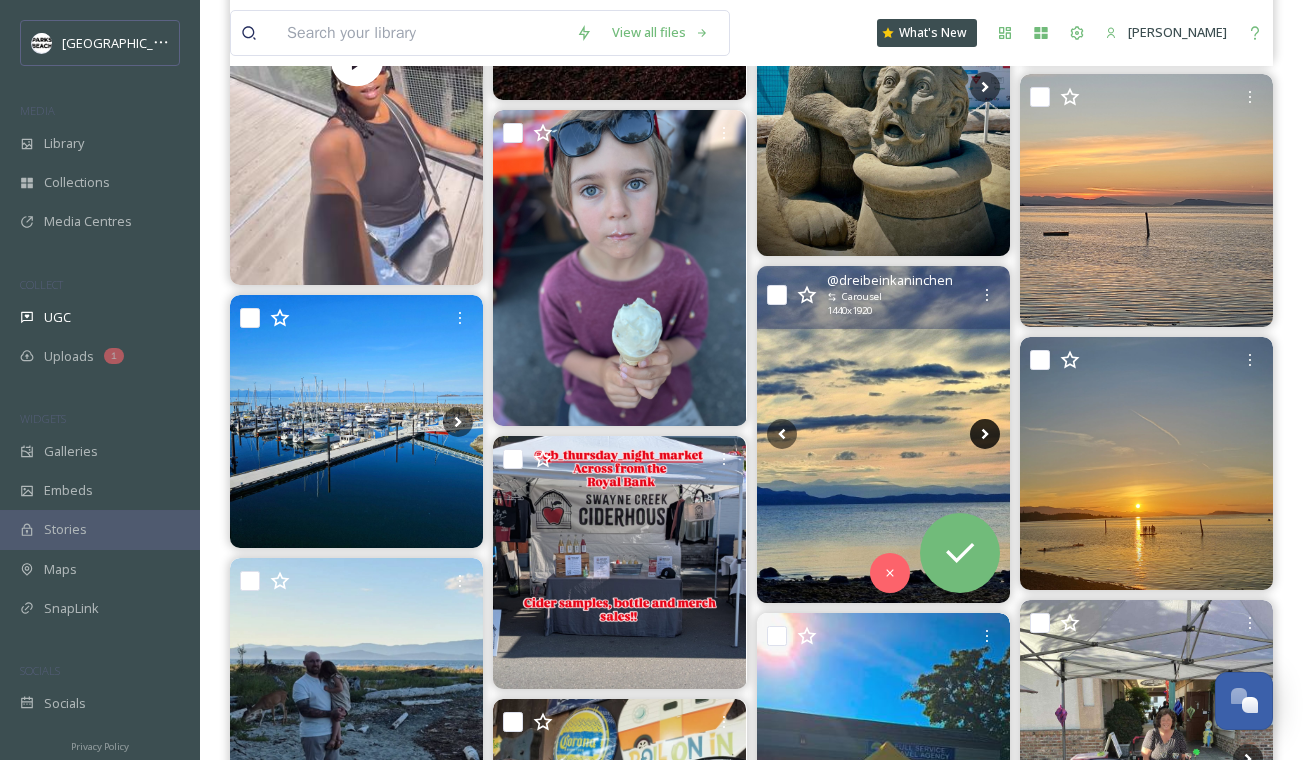 click 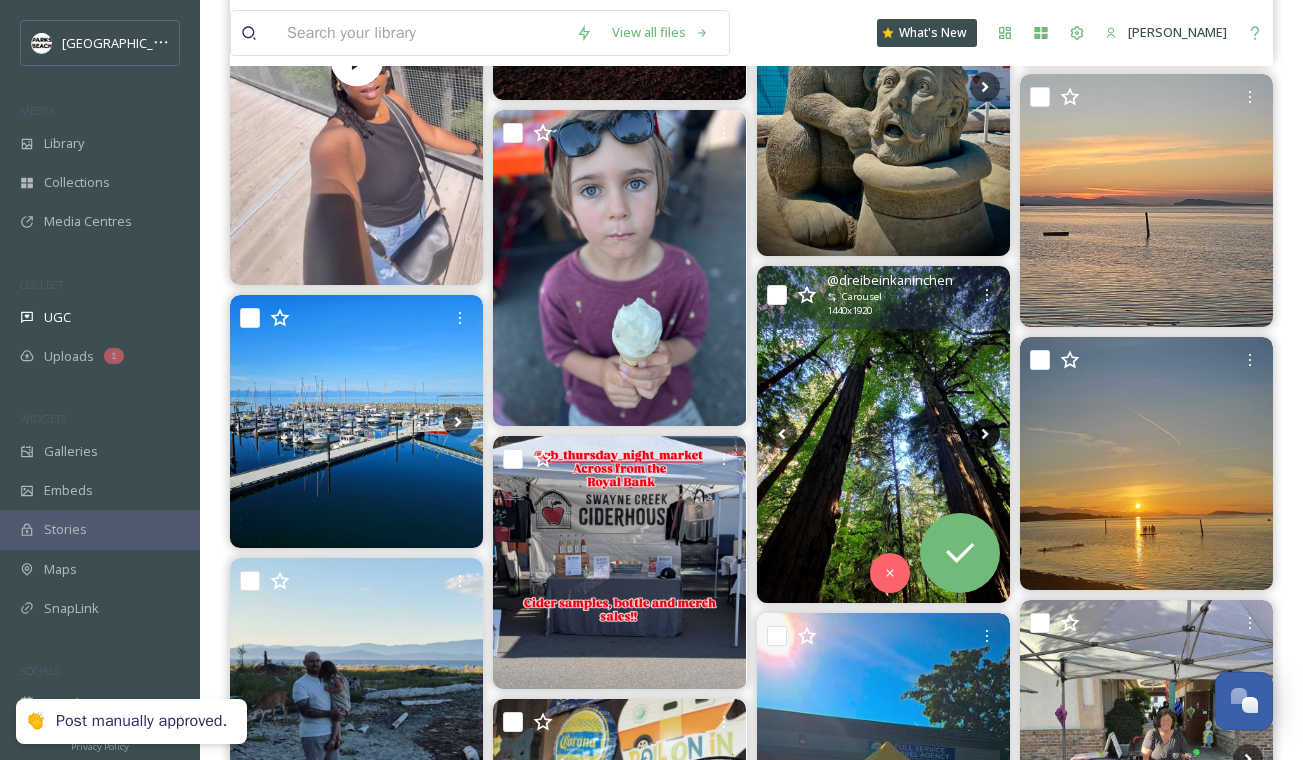 click 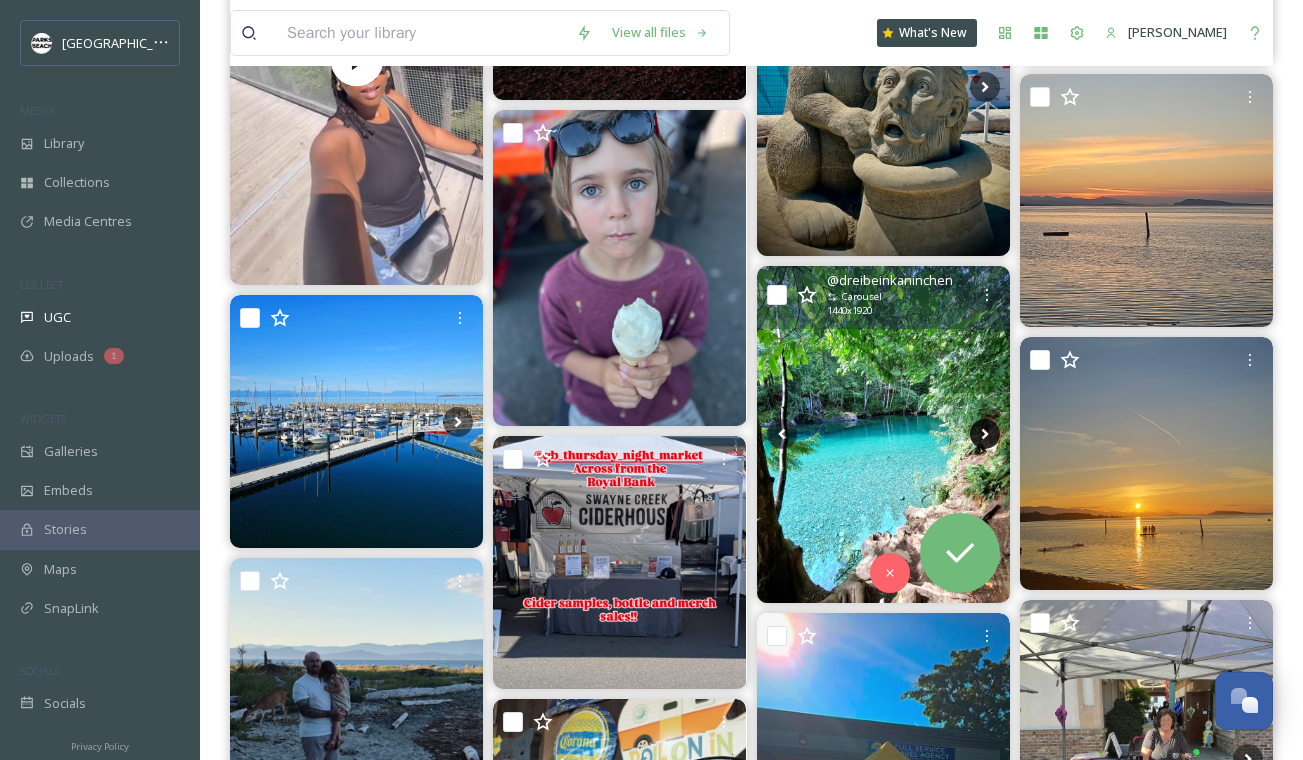 click 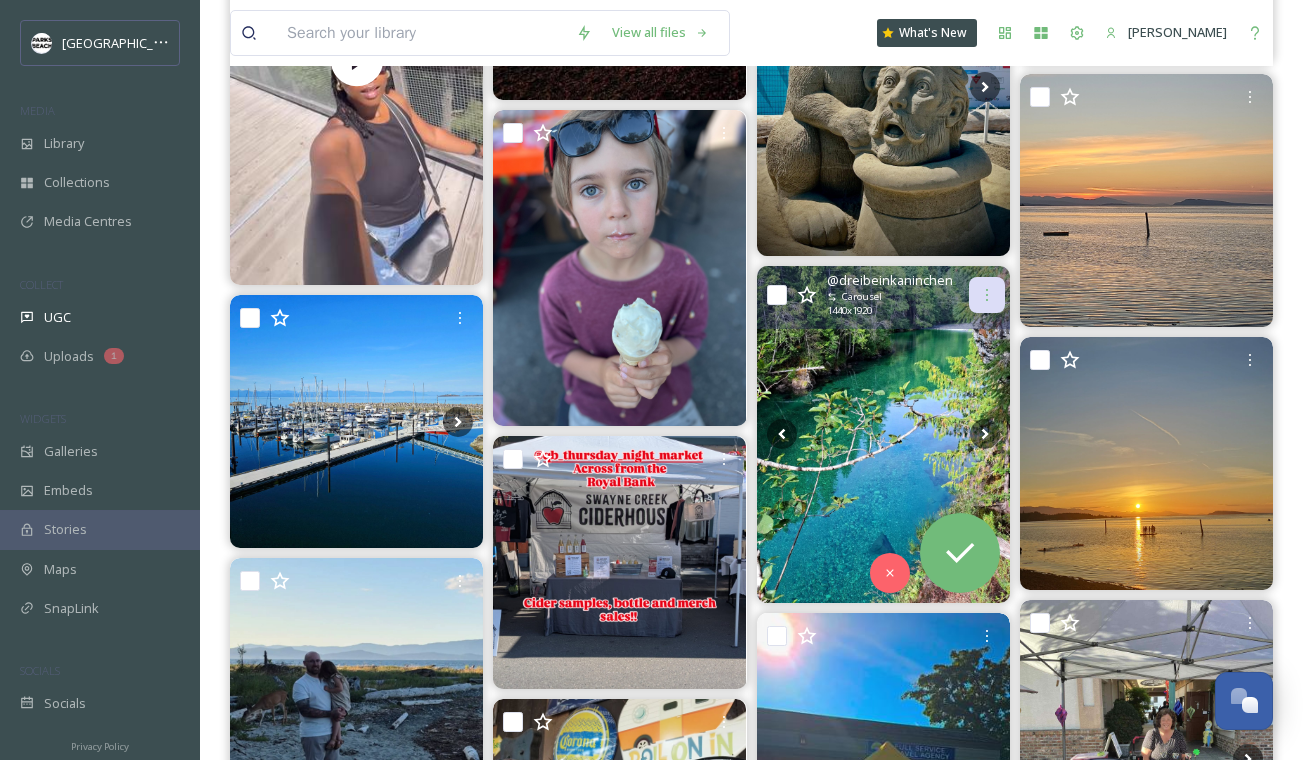 click 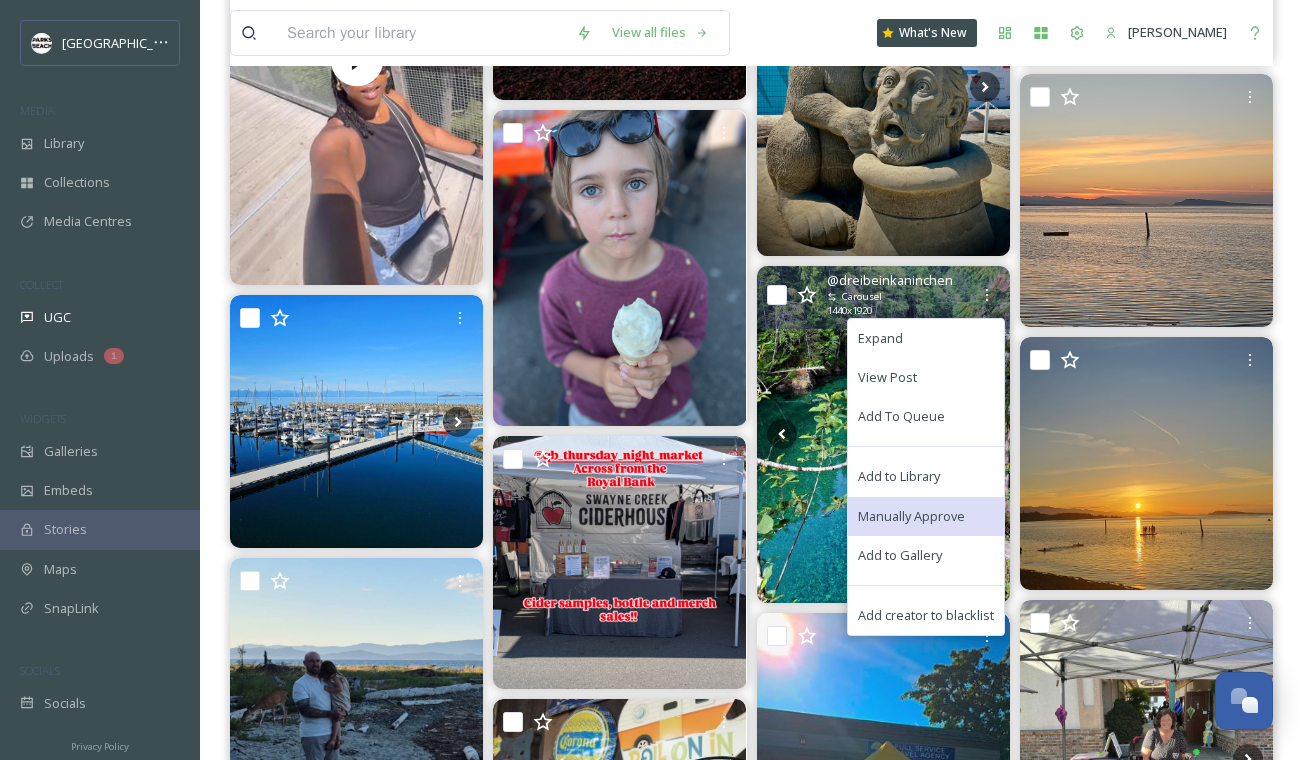 click on "Manually Approve" at bounding box center [911, 516] 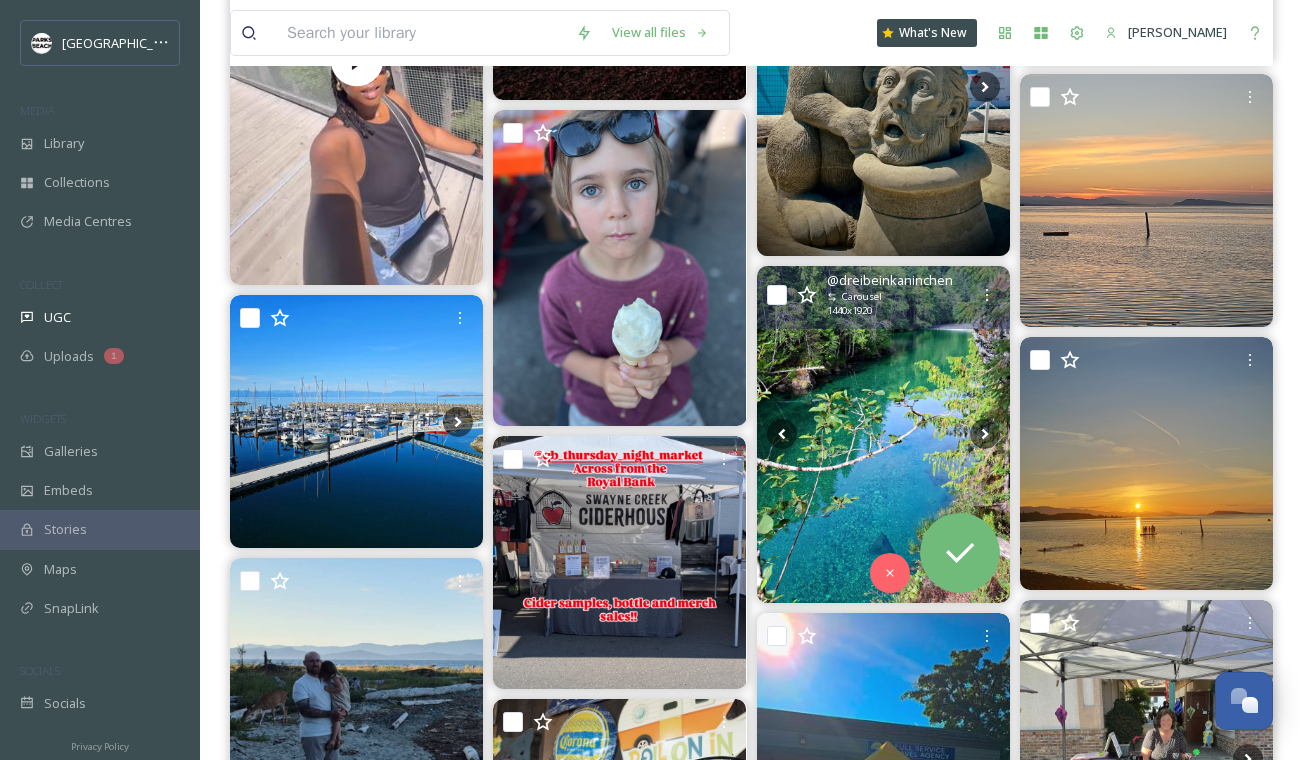click at bounding box center (883, 434) 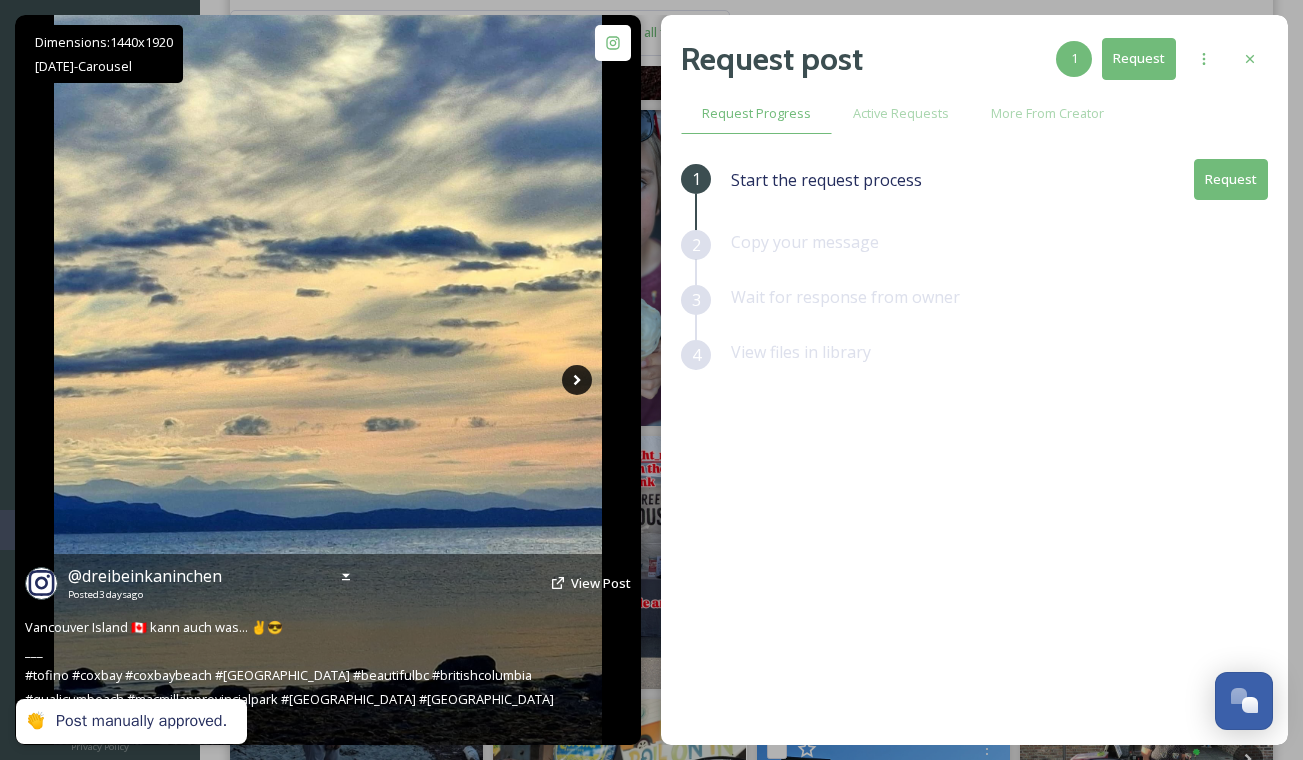 click 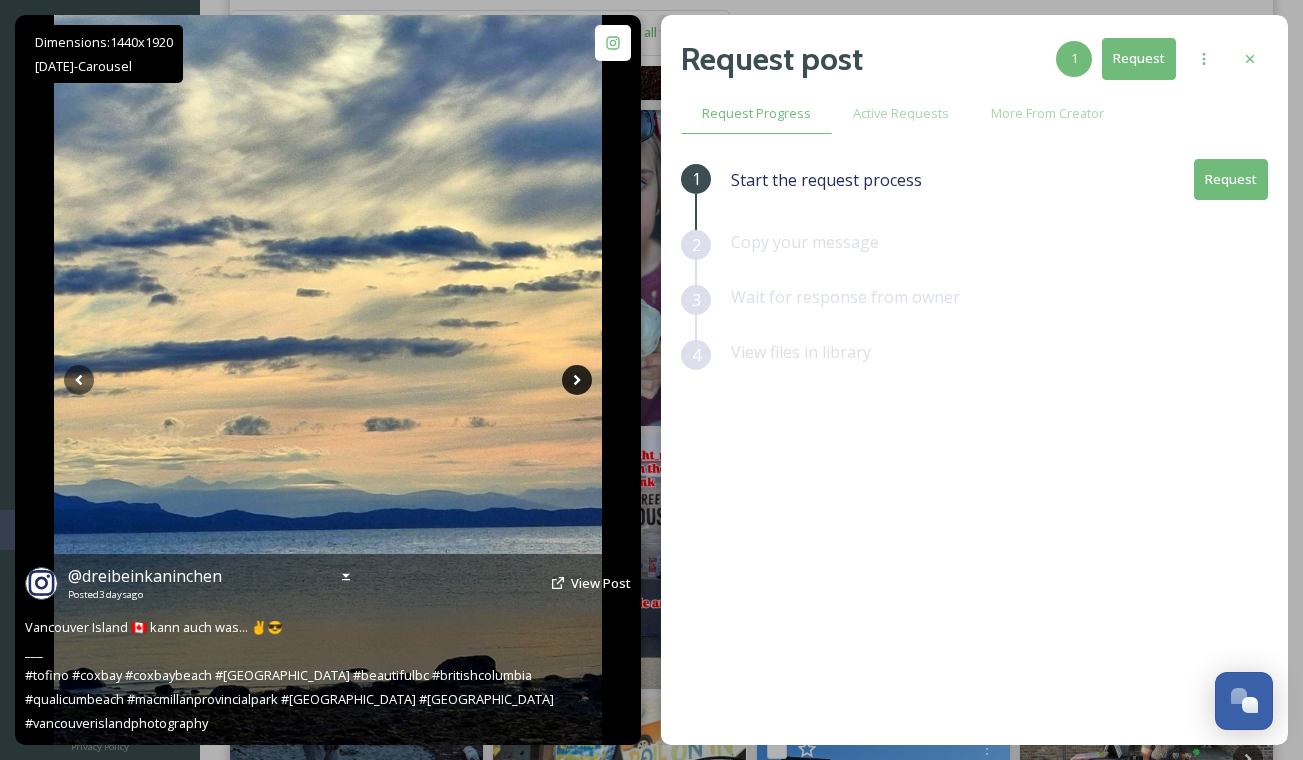 click 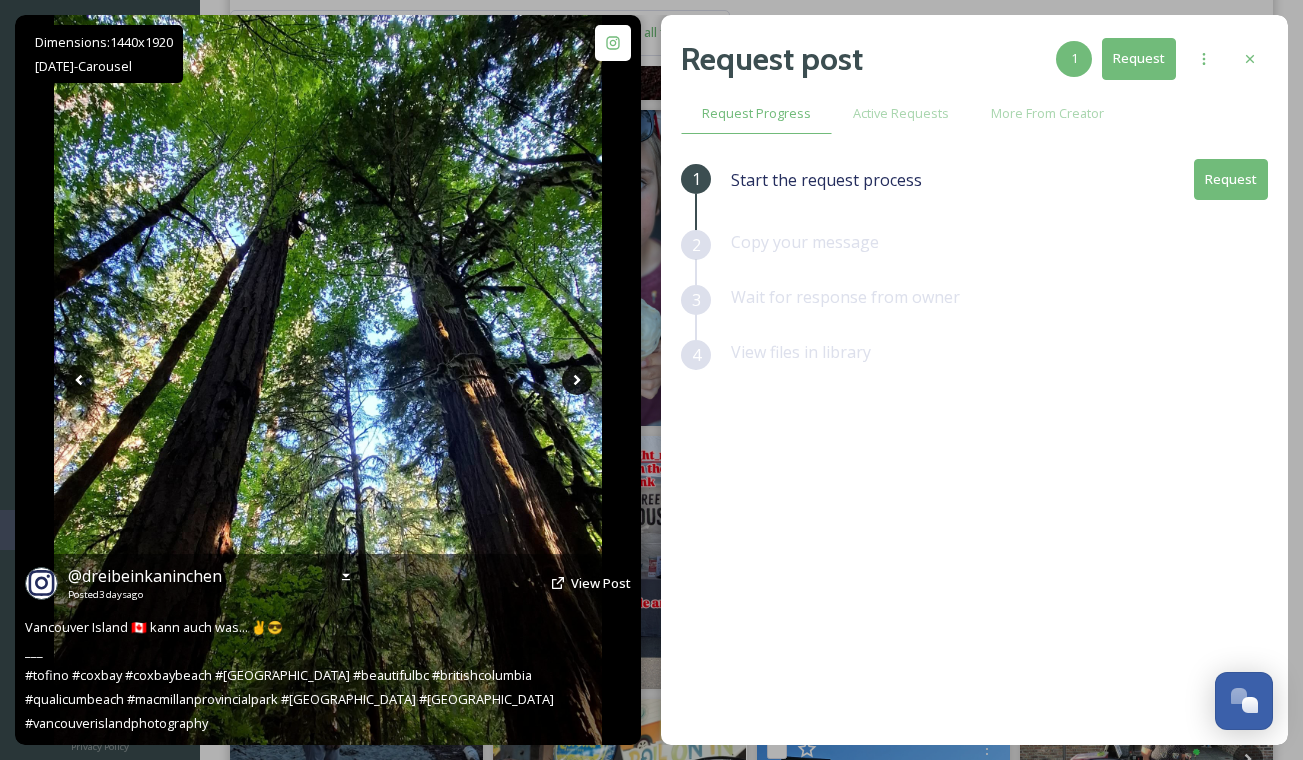 click 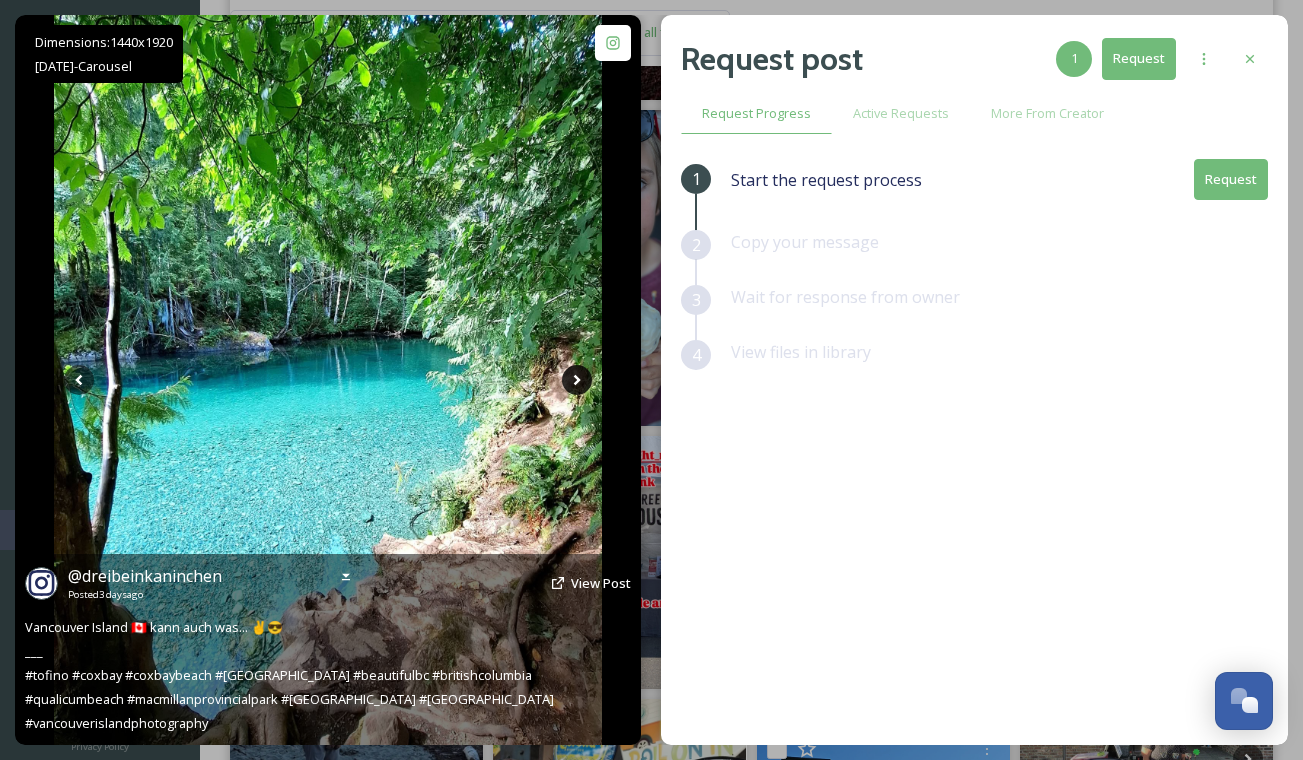 click 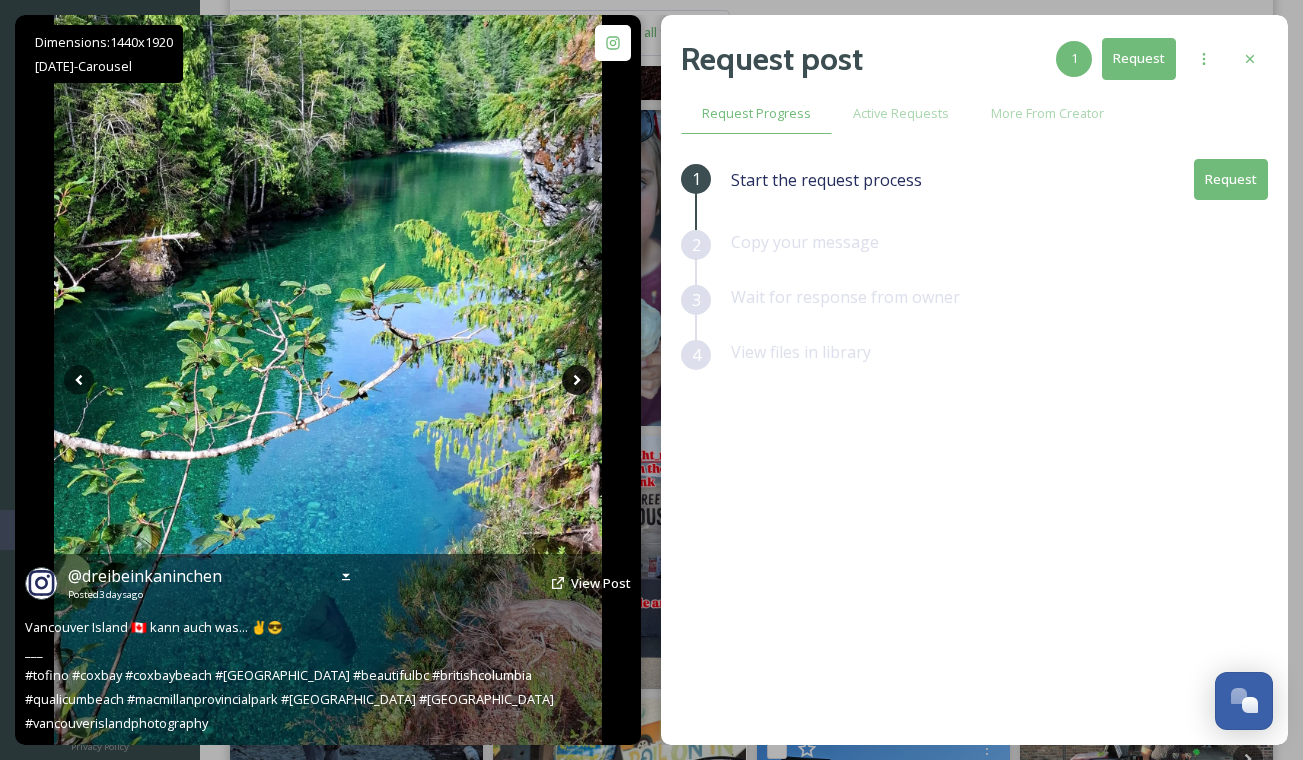 click 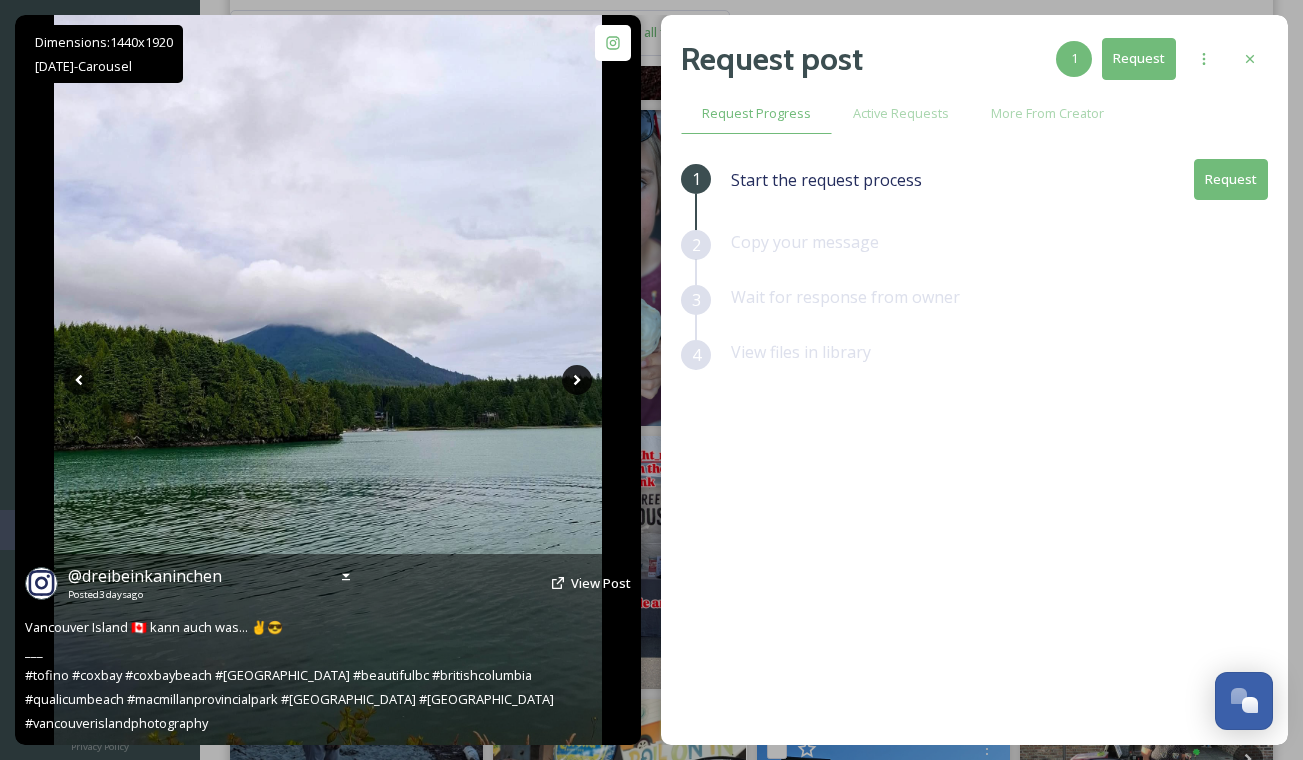 click 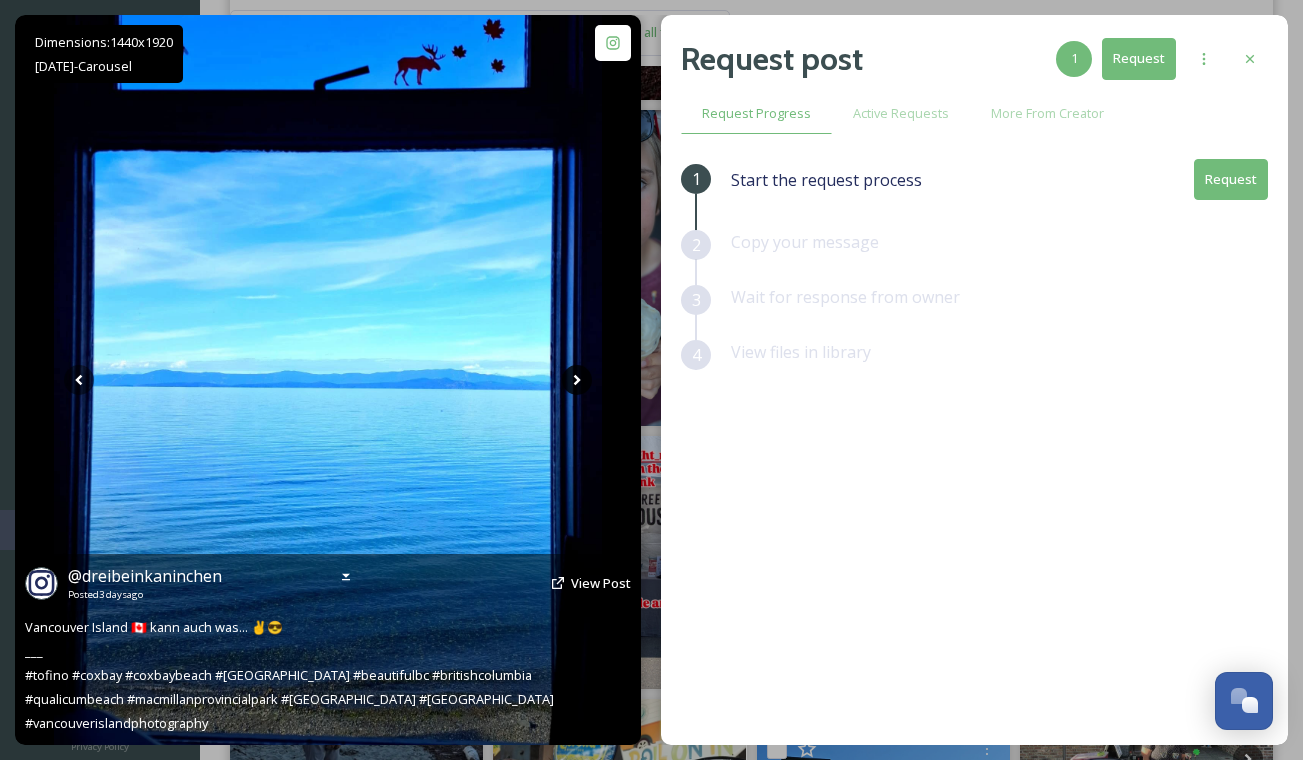 click 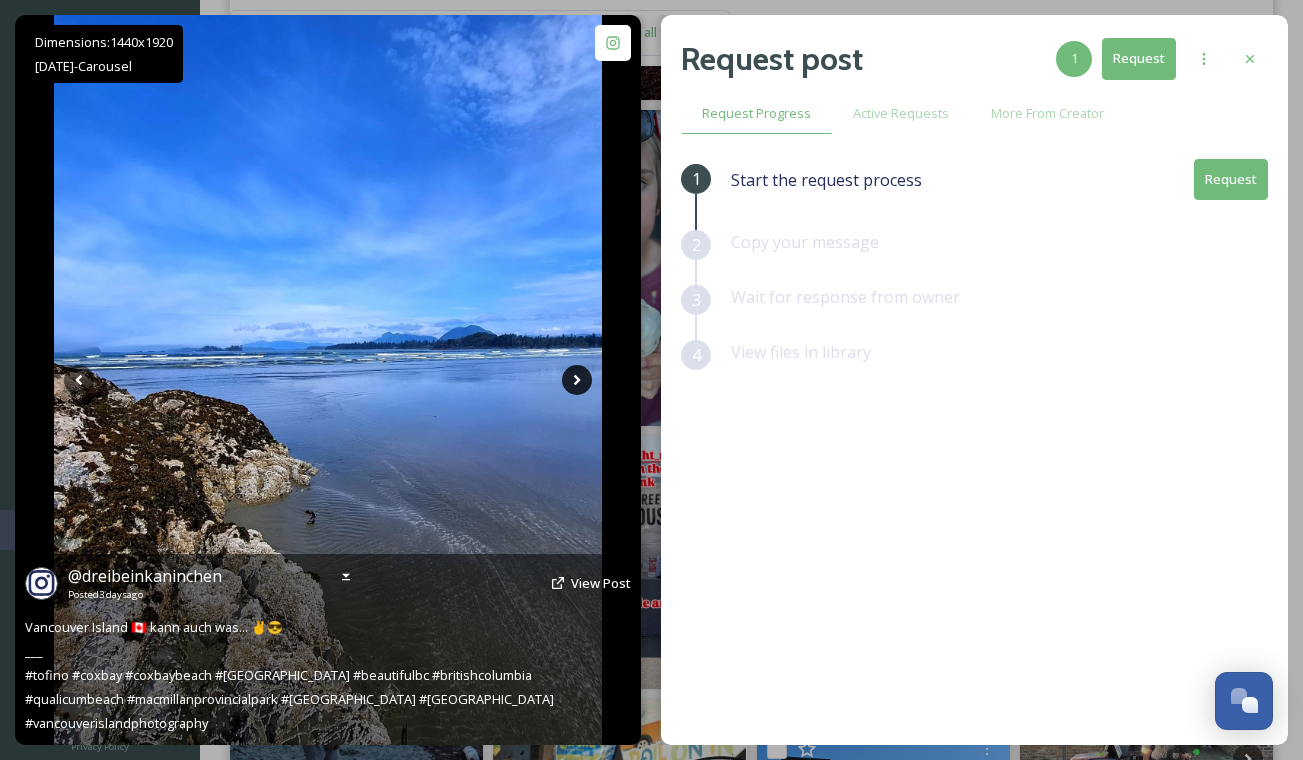 click 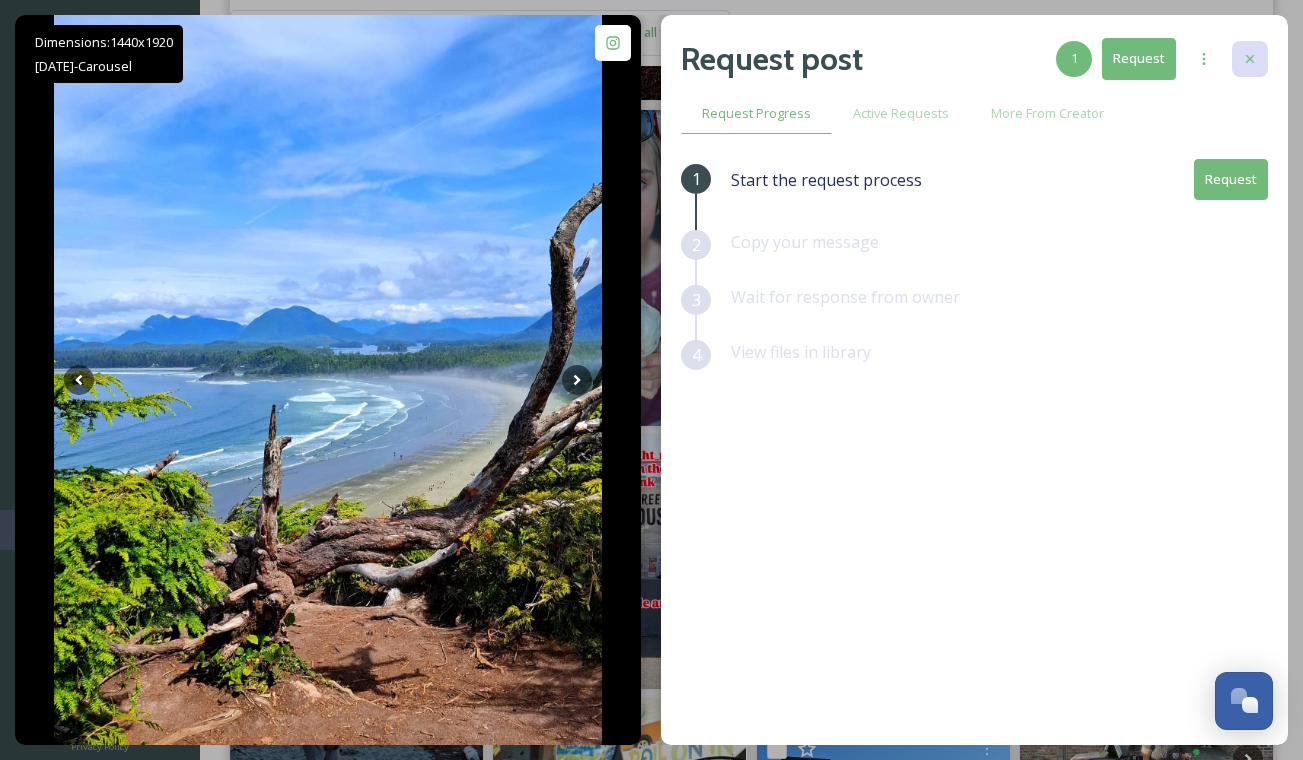 click 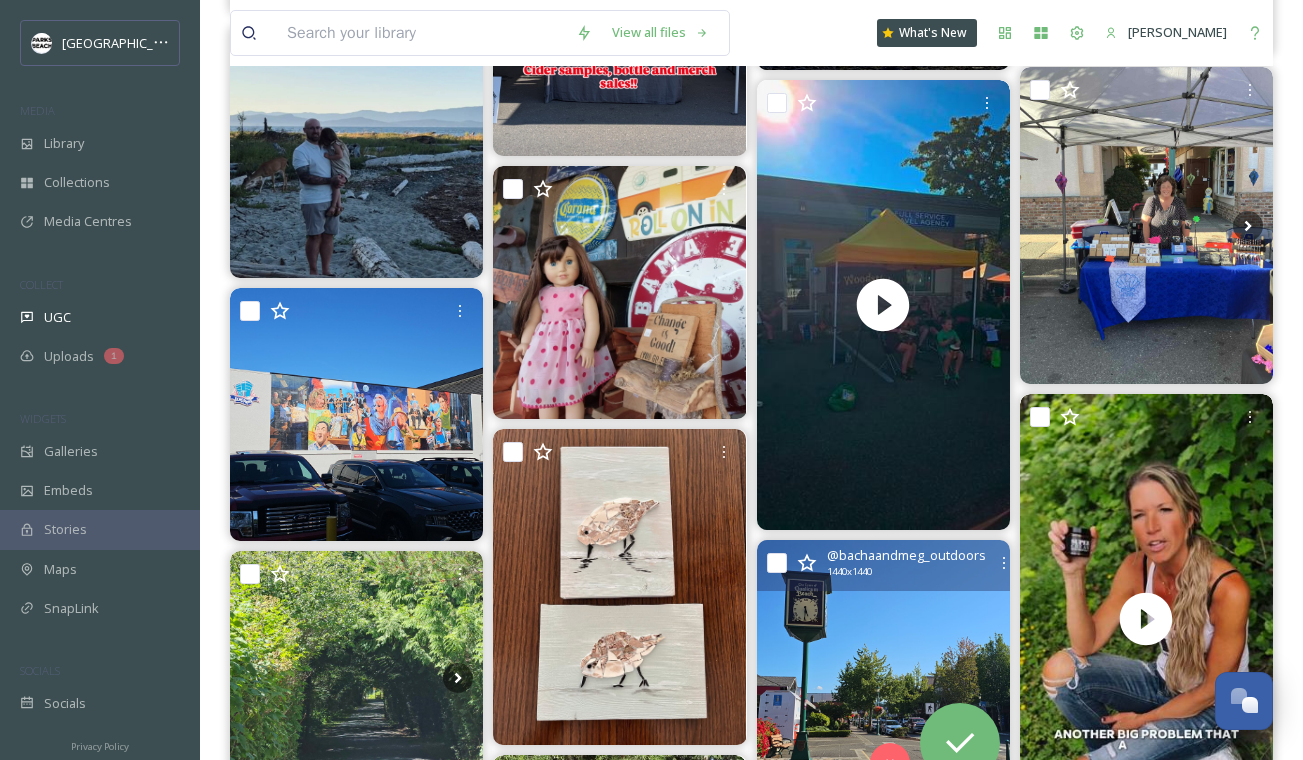 scroll, scrollTop: 5832, scrollLeft: 0, axis: vertical 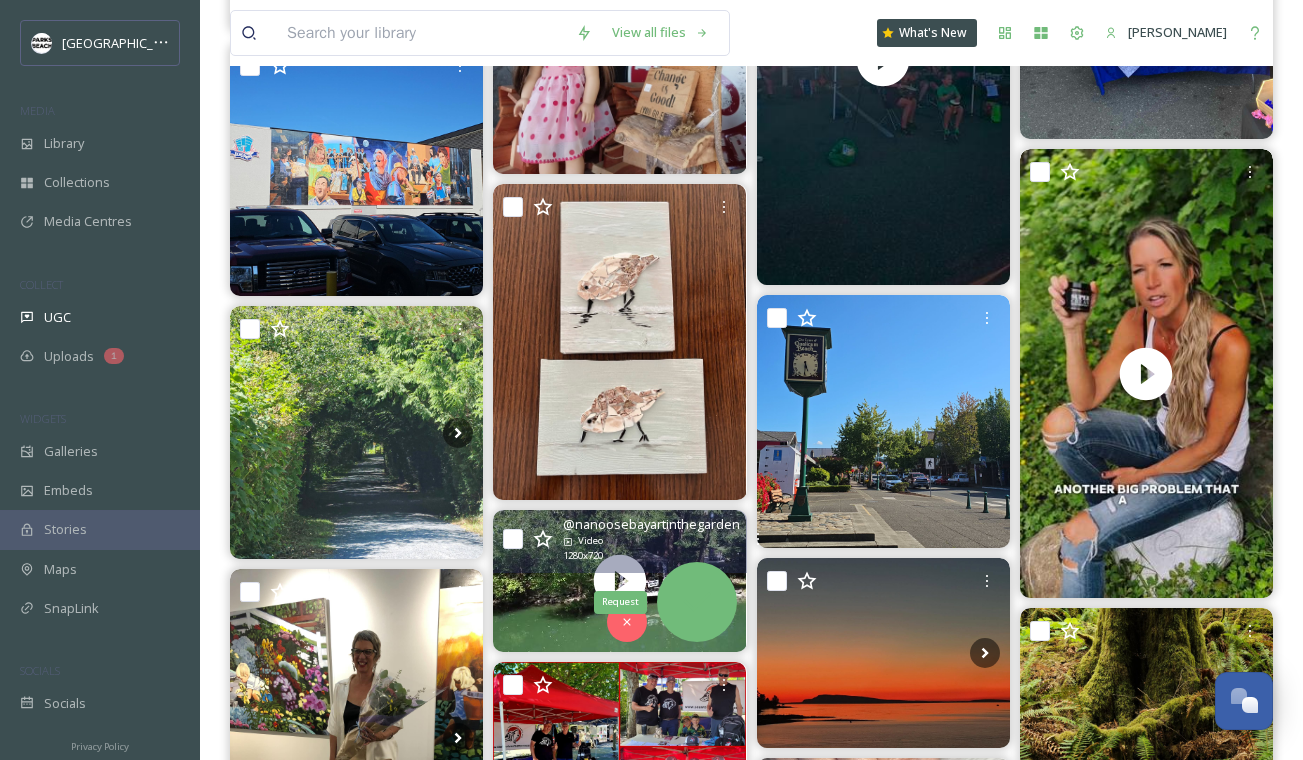 drag, startPoint x: 694, startPoint y: 604, endPoint x: 658, endPoint y: 604, distance: 36 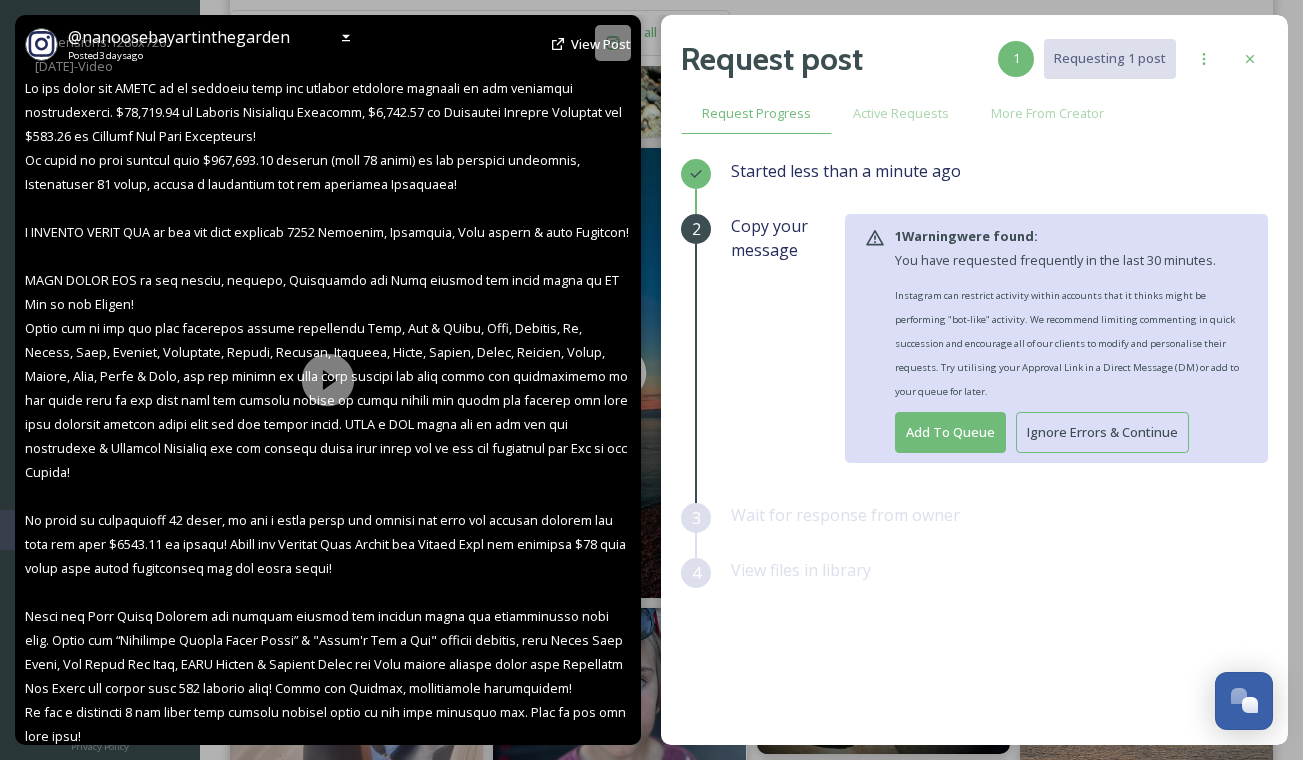 scroll, scrollTop: 4470, scrollLeft: 0, axis: vertical 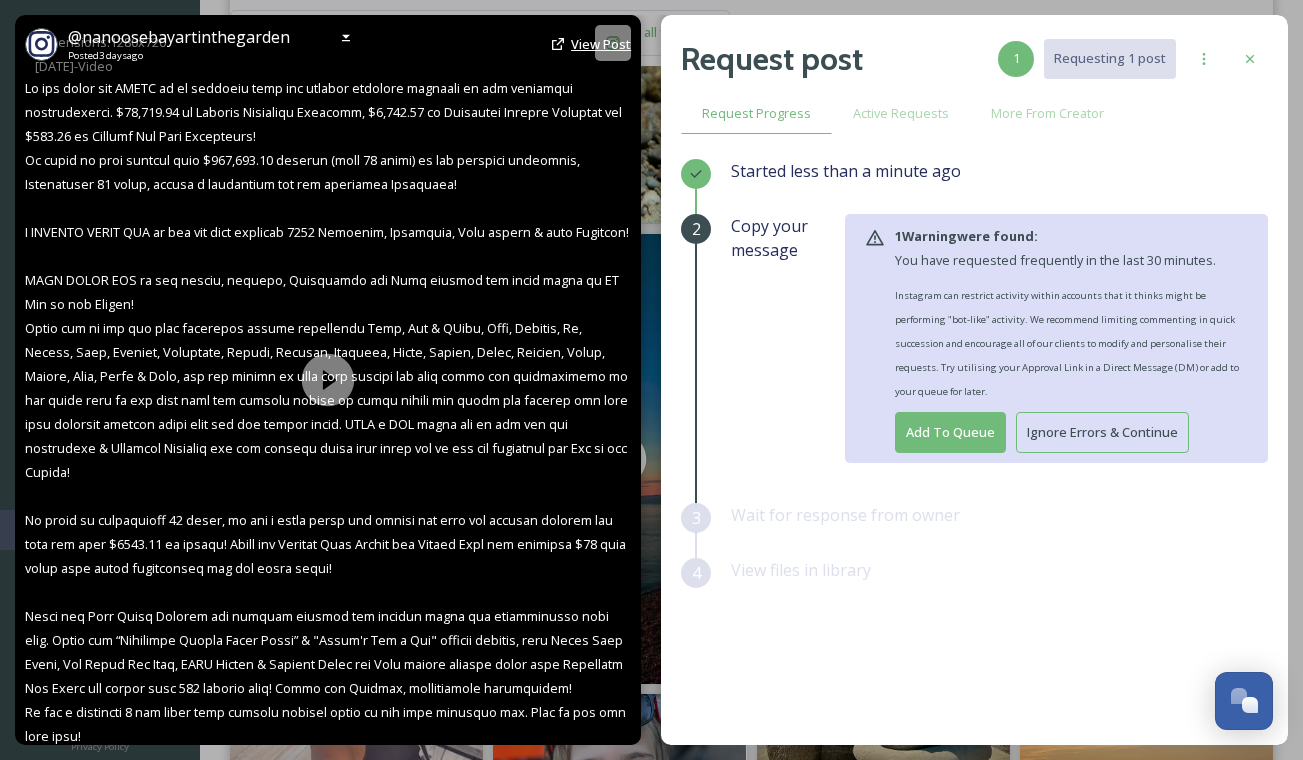 click on "View Post" at bounding box center [601, 44] 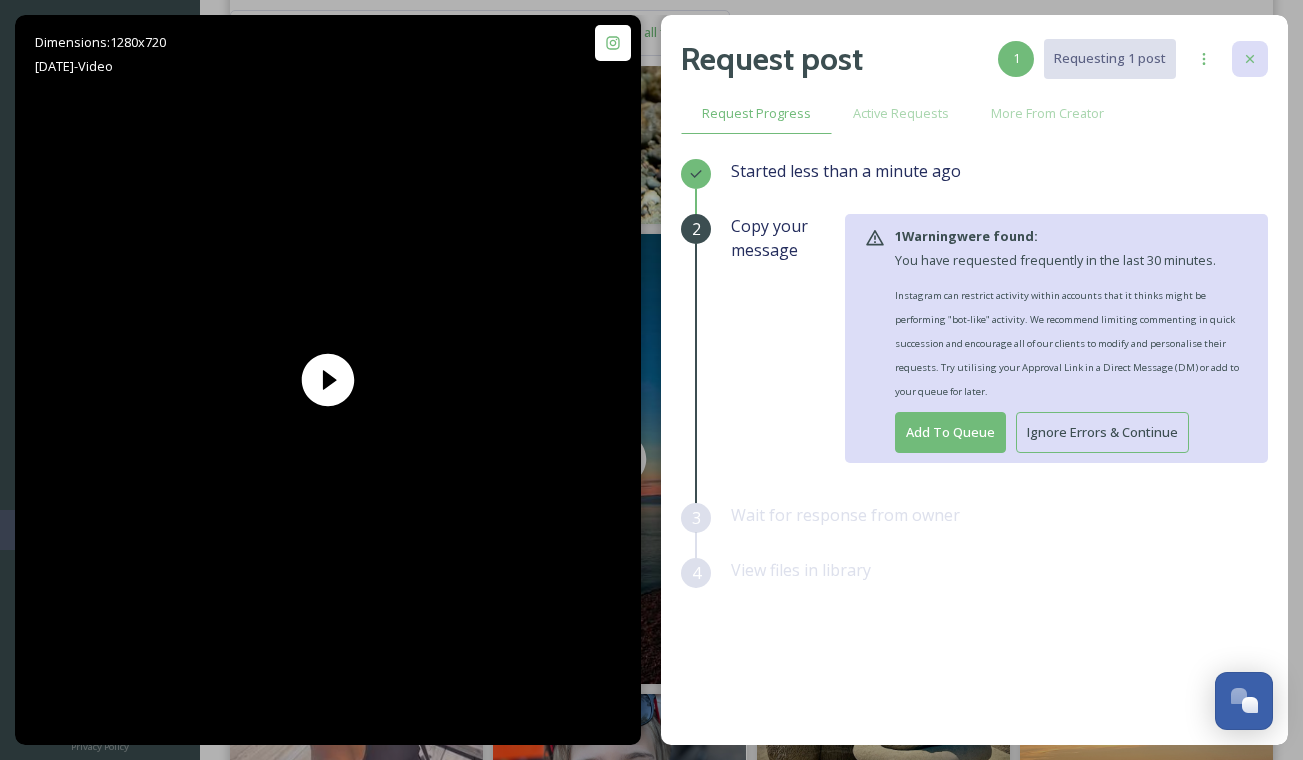 click 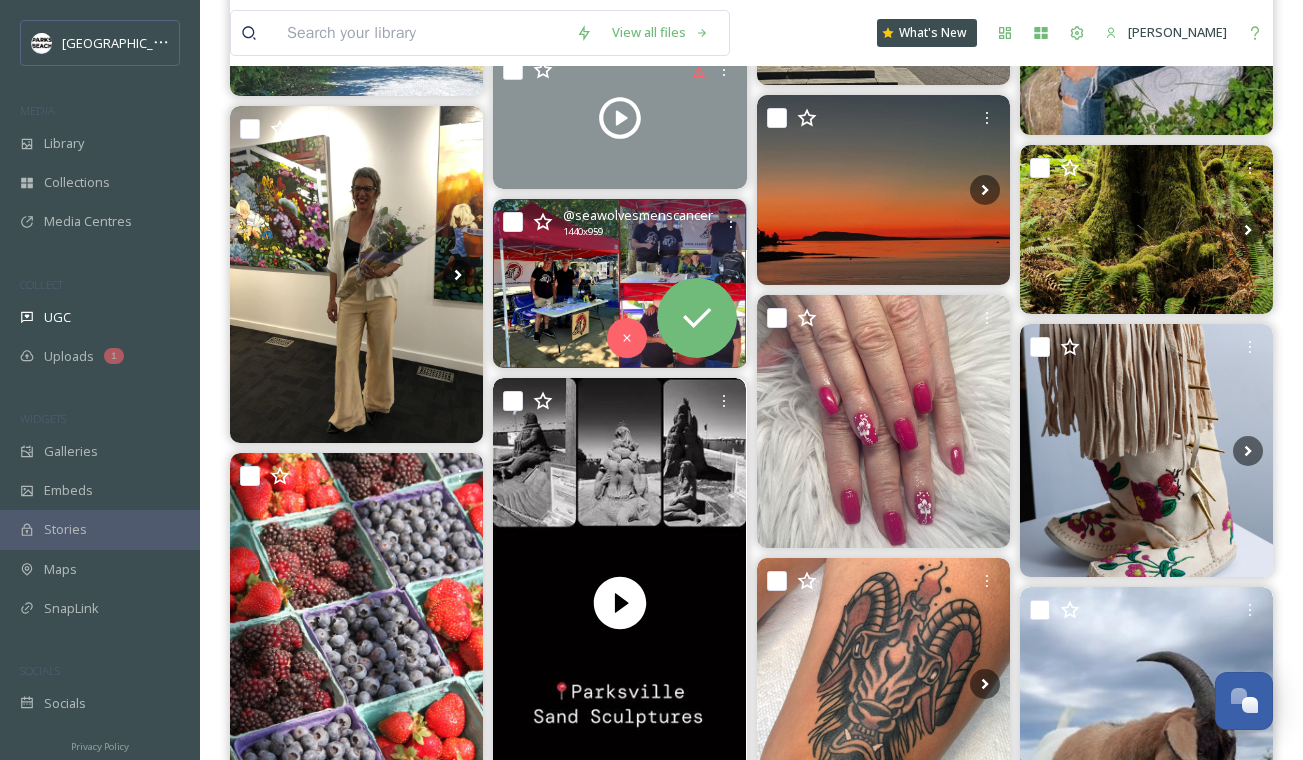 scroll, scrollTop: 6134, scrollLeft: 0, axis: vertical 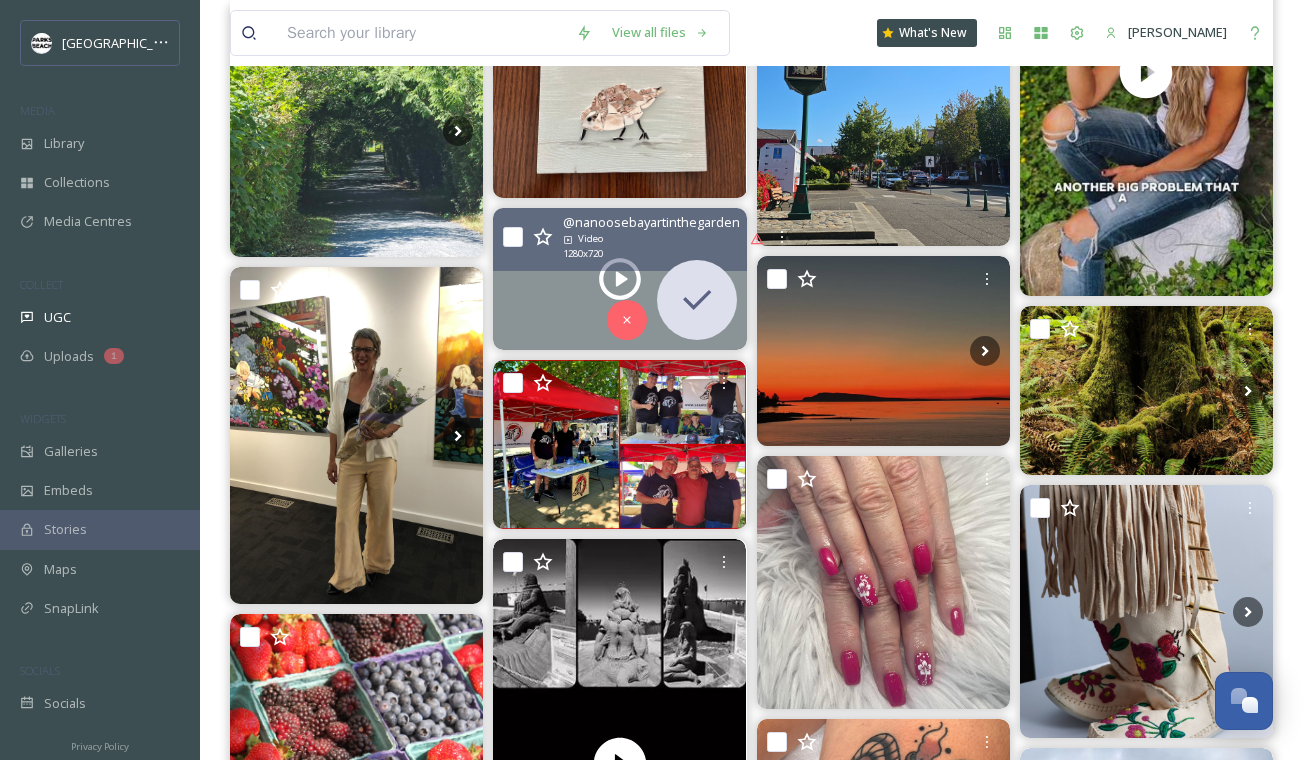 click at bounding box center [619, 279] 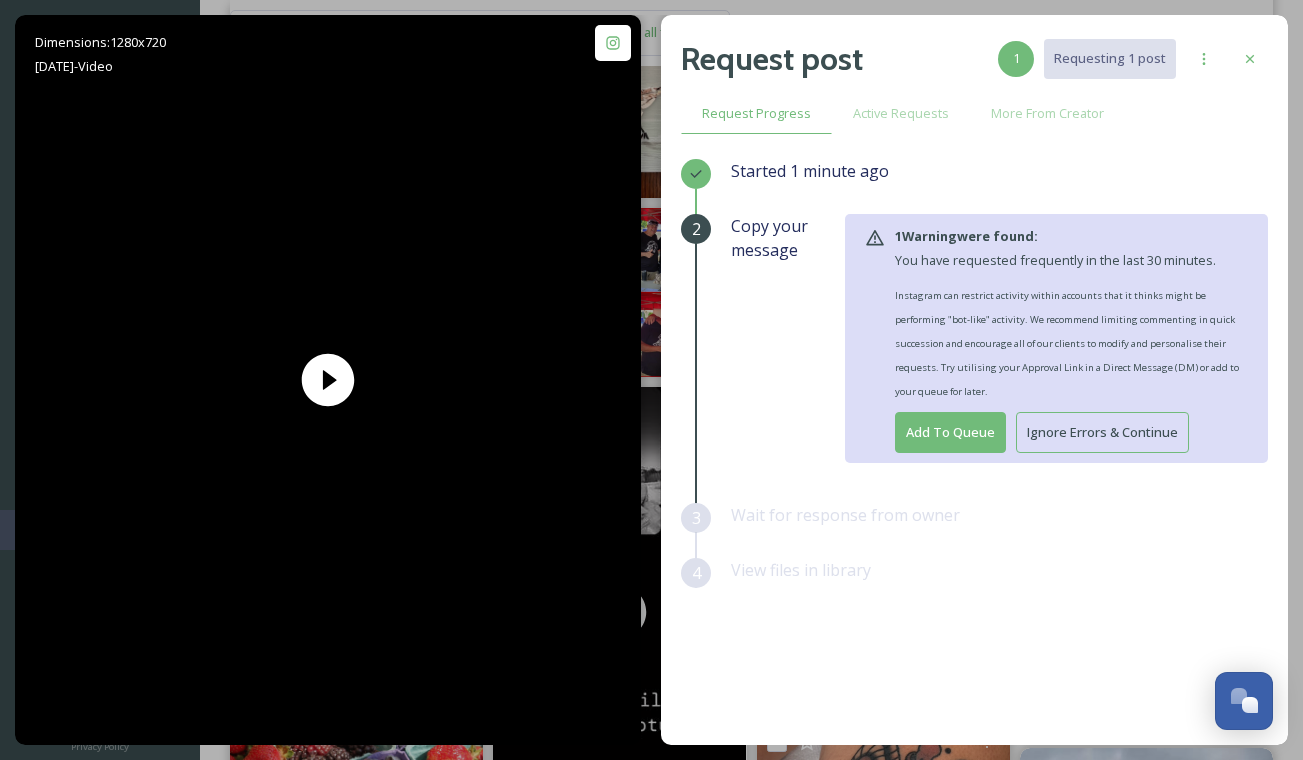 click on "Request post 1 Requesting 1 post" at bounding box center (974, 59) 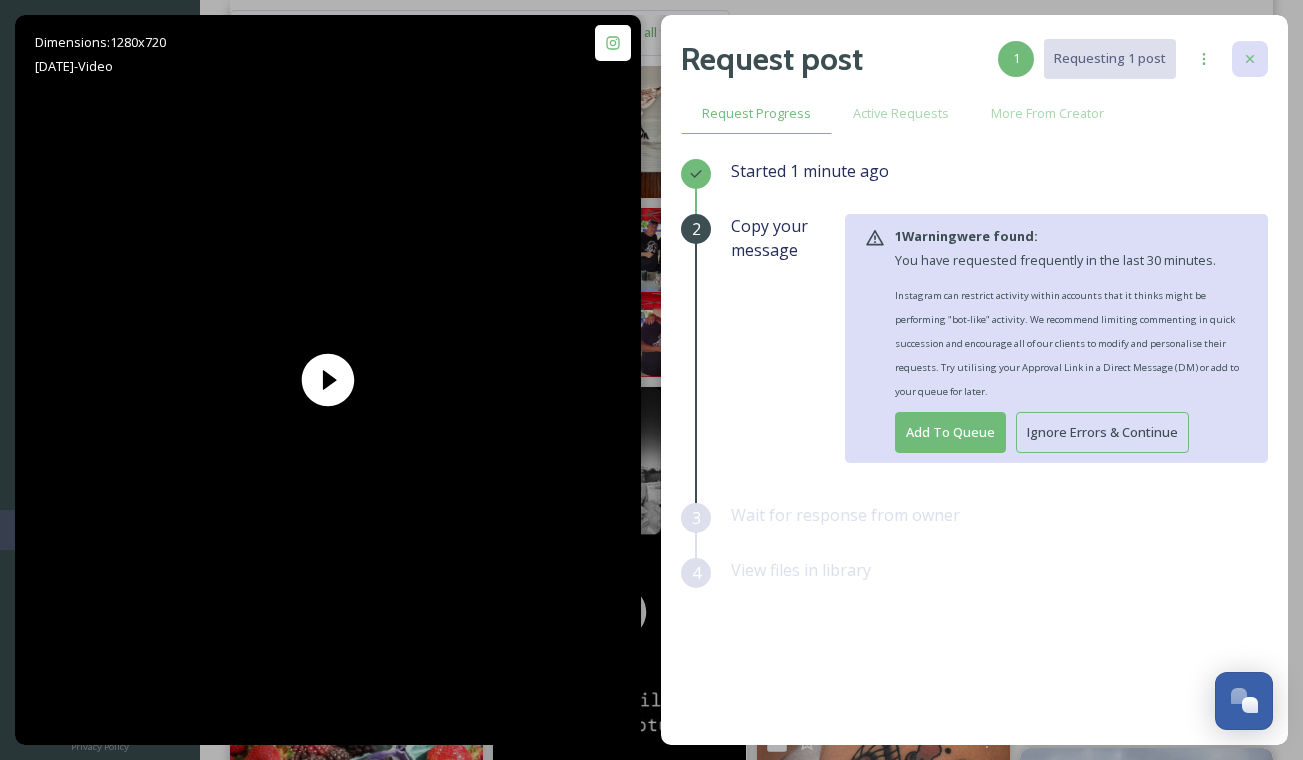 click 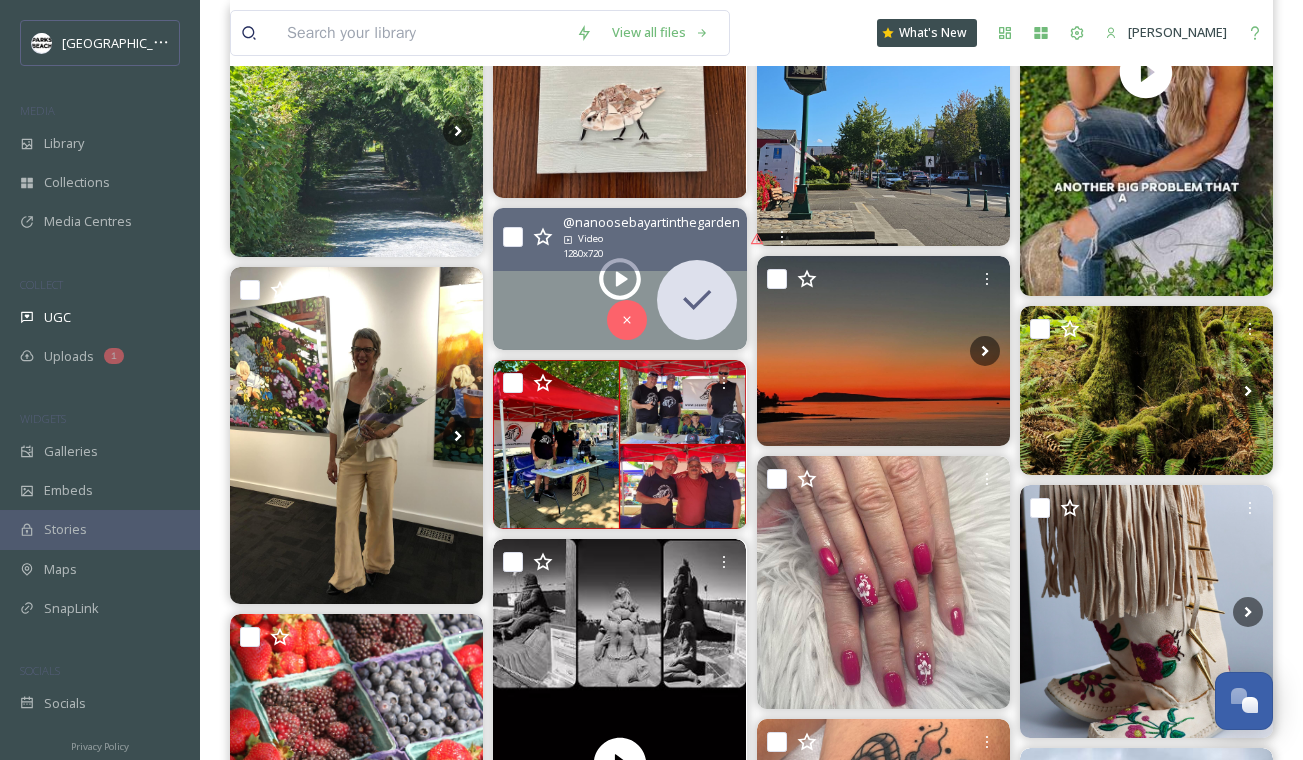 click at bounding box center [513, 237] 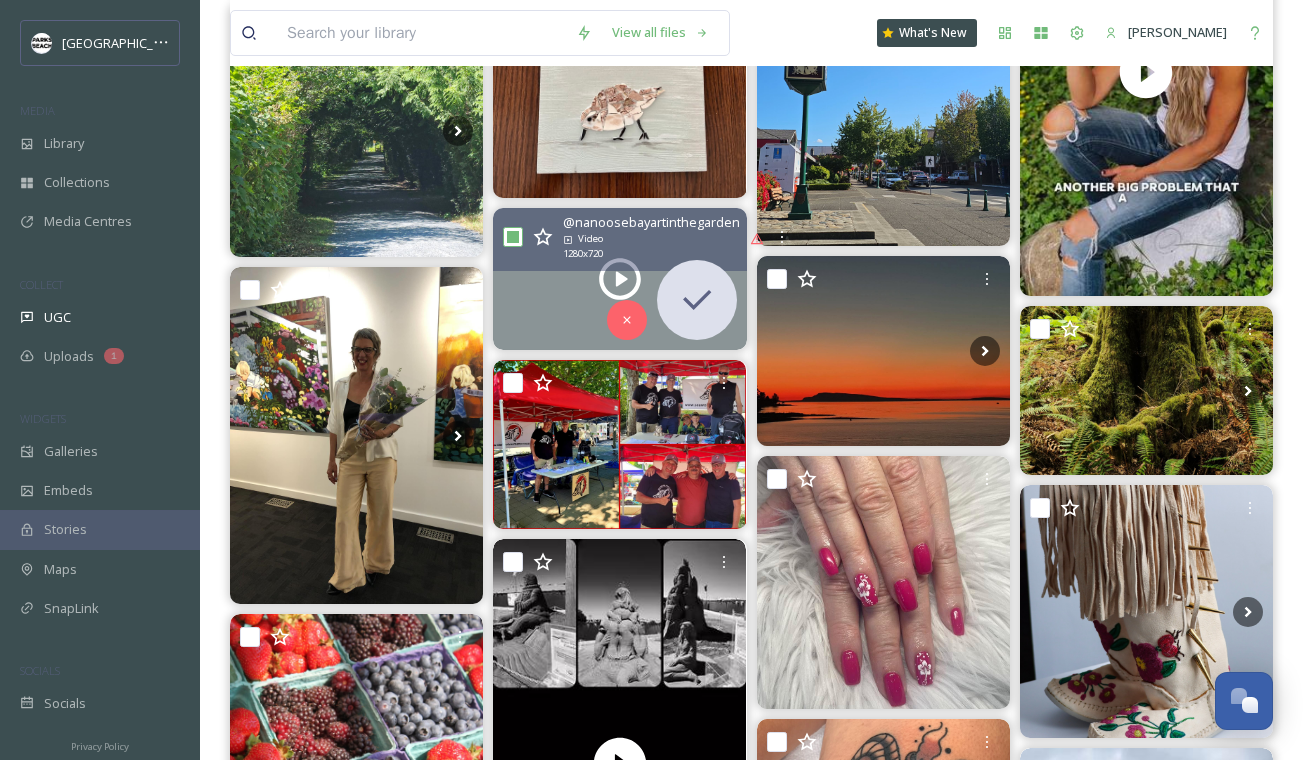 checkbox on "true" 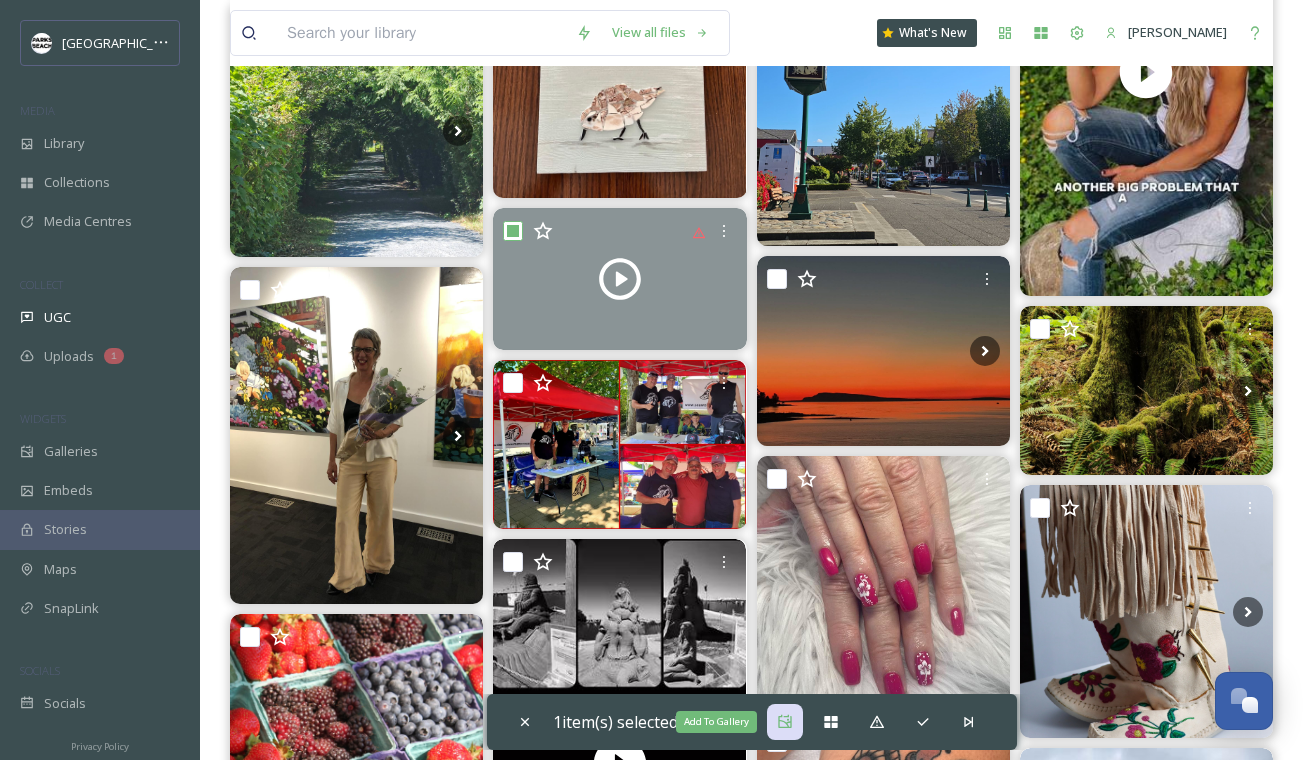 click 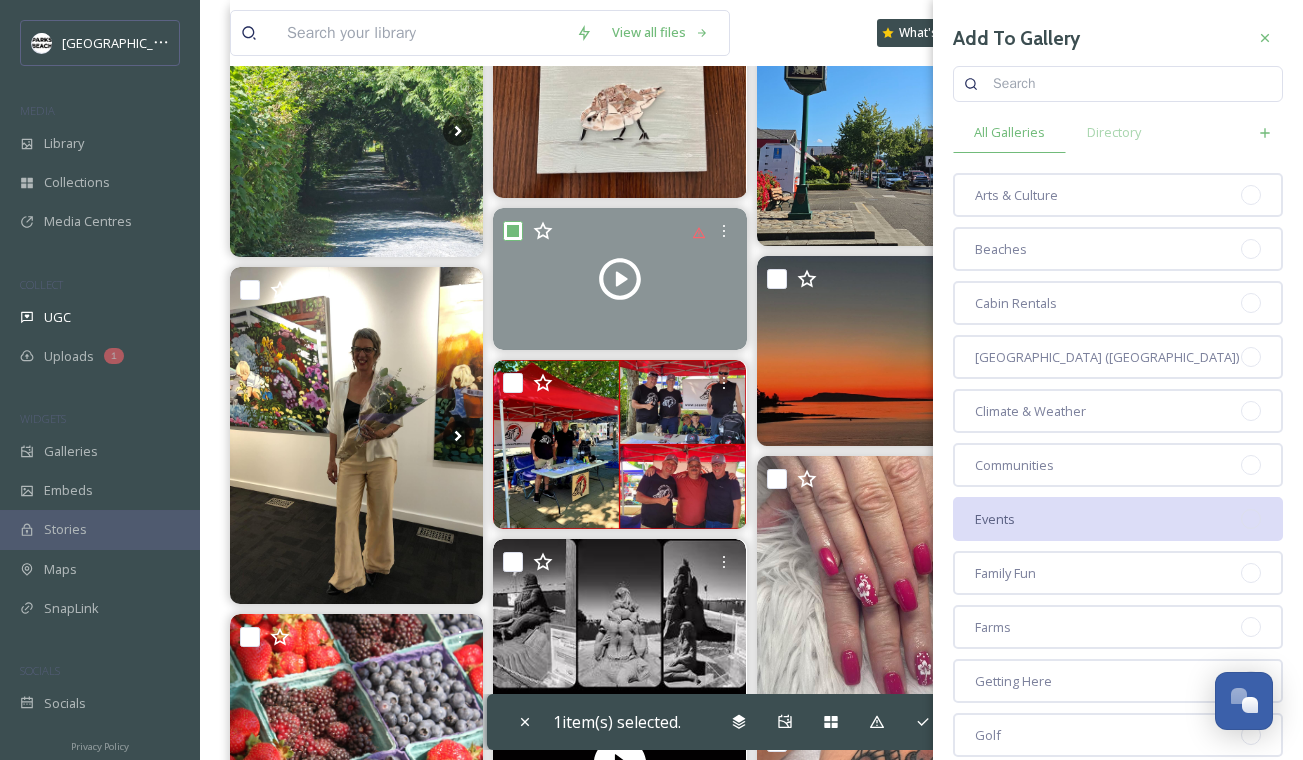 click on "Events" at bounding box center [1118, 519] 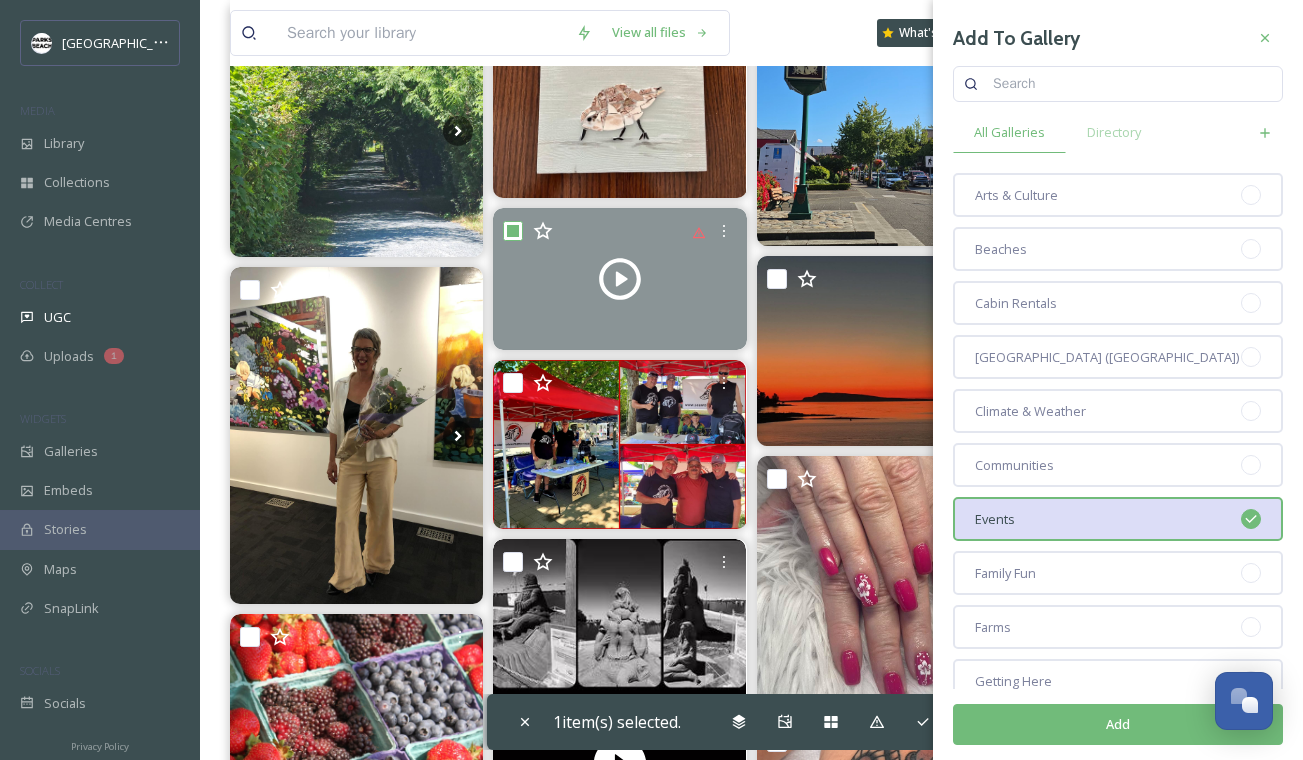 click on "Add" at bounding box center (1118, 724) 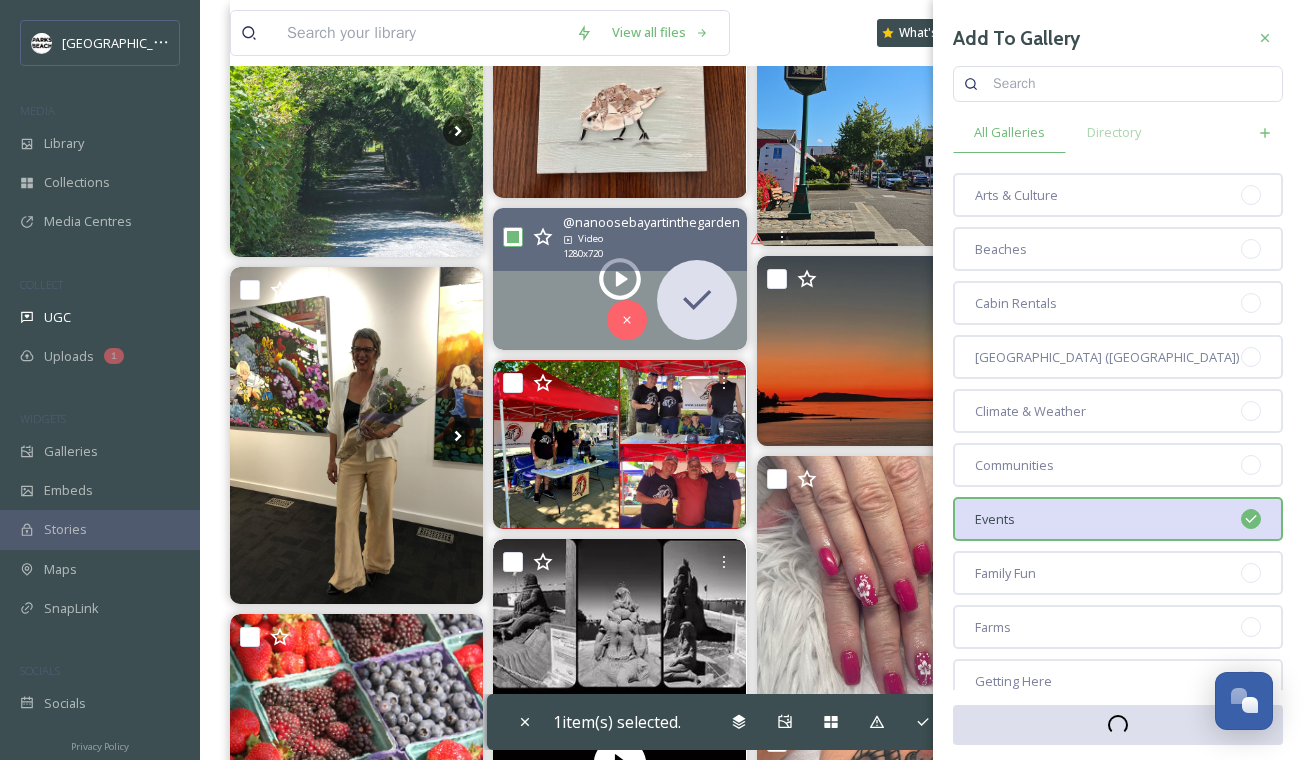 click at bounding box center (619, 279) 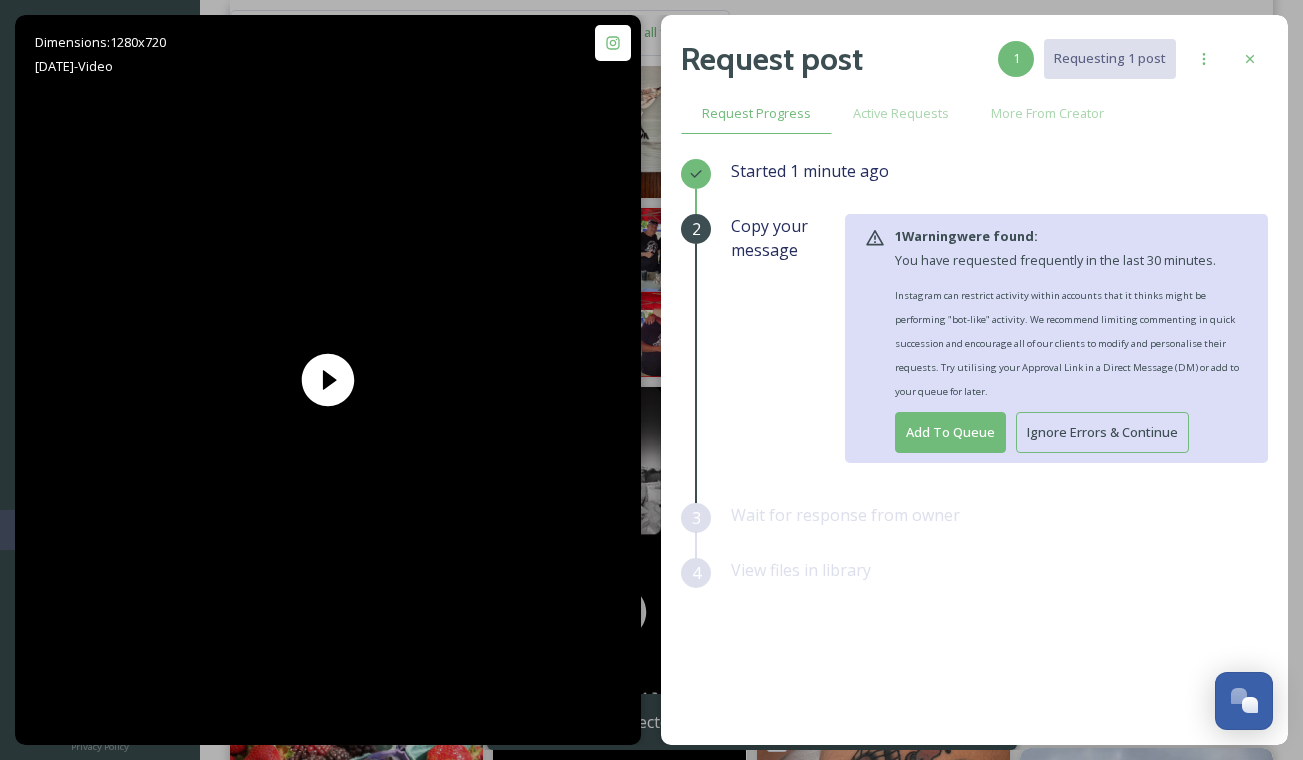 click on "Ignore Errors & Continue" at bounding box center (1102, 432) 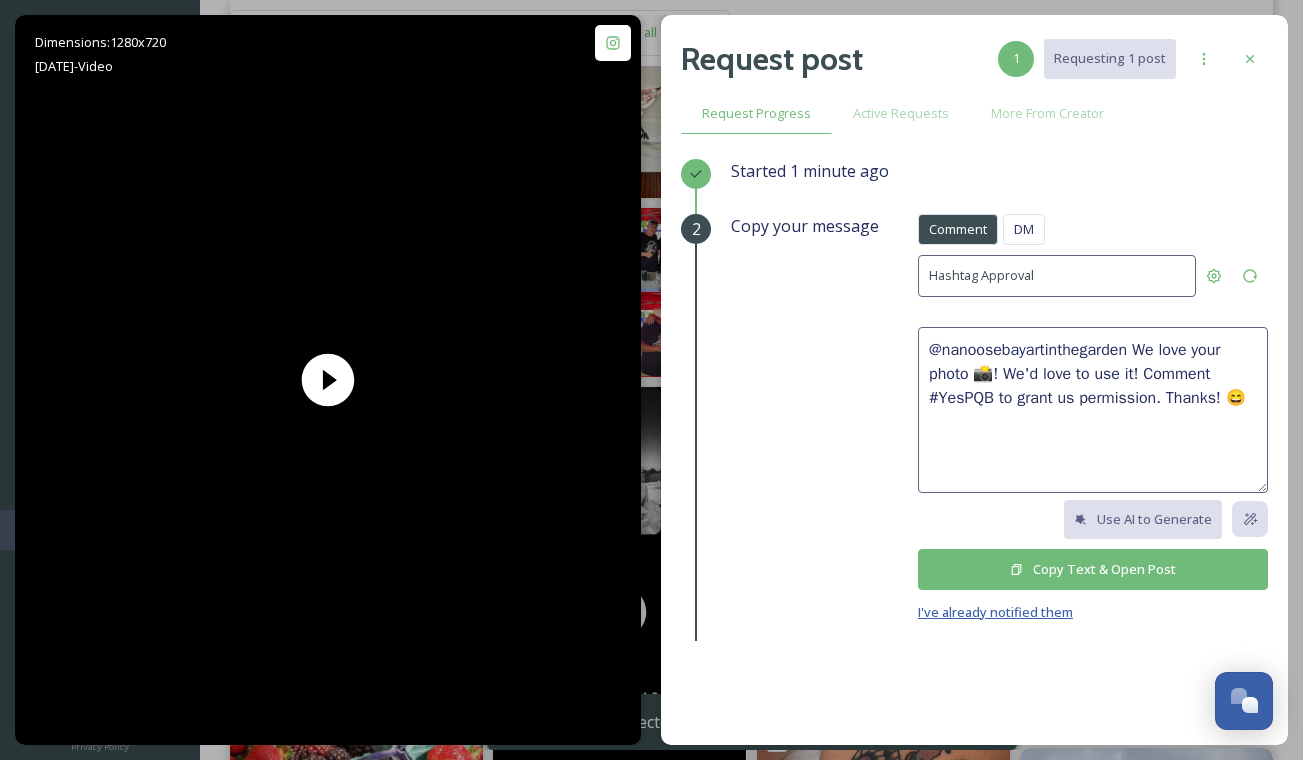 click on "I've already notified them" at bounding box center [995, 612] 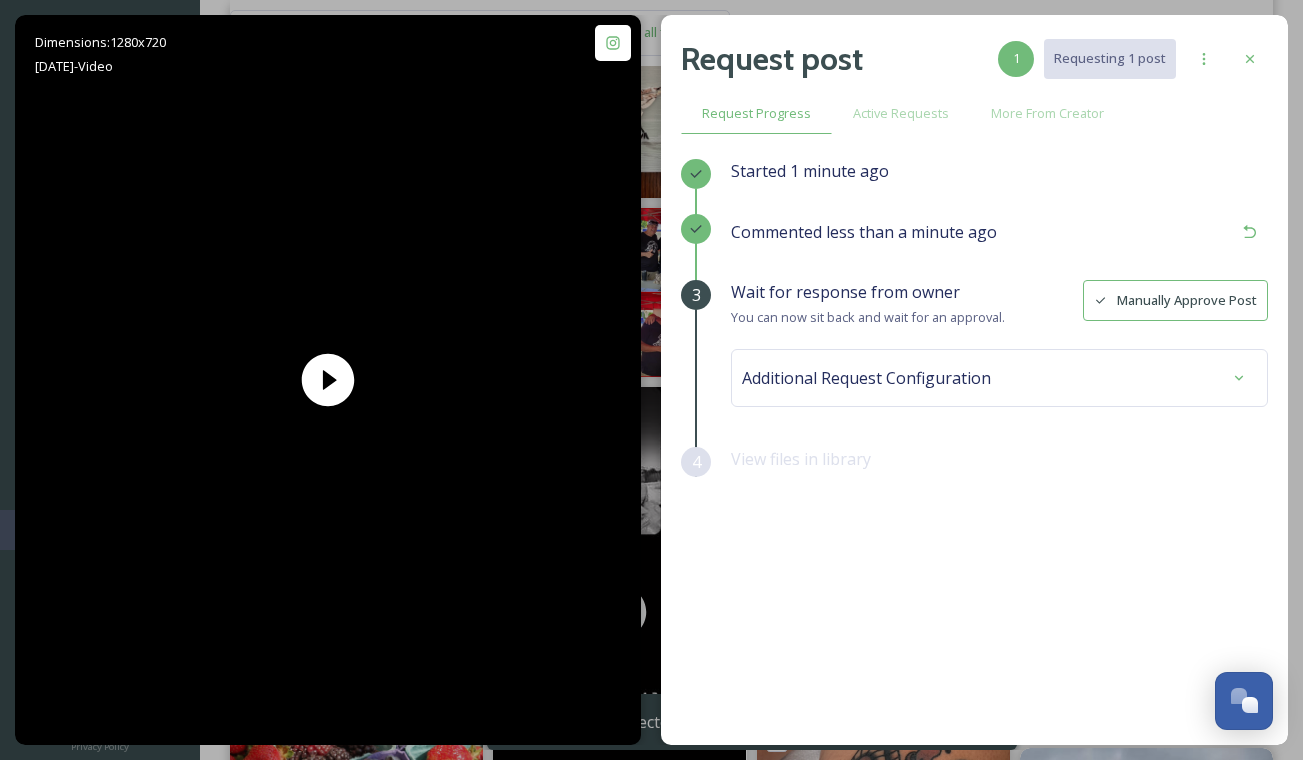 click on "Manually Approve Post" at bounding box center [1175, 300] 